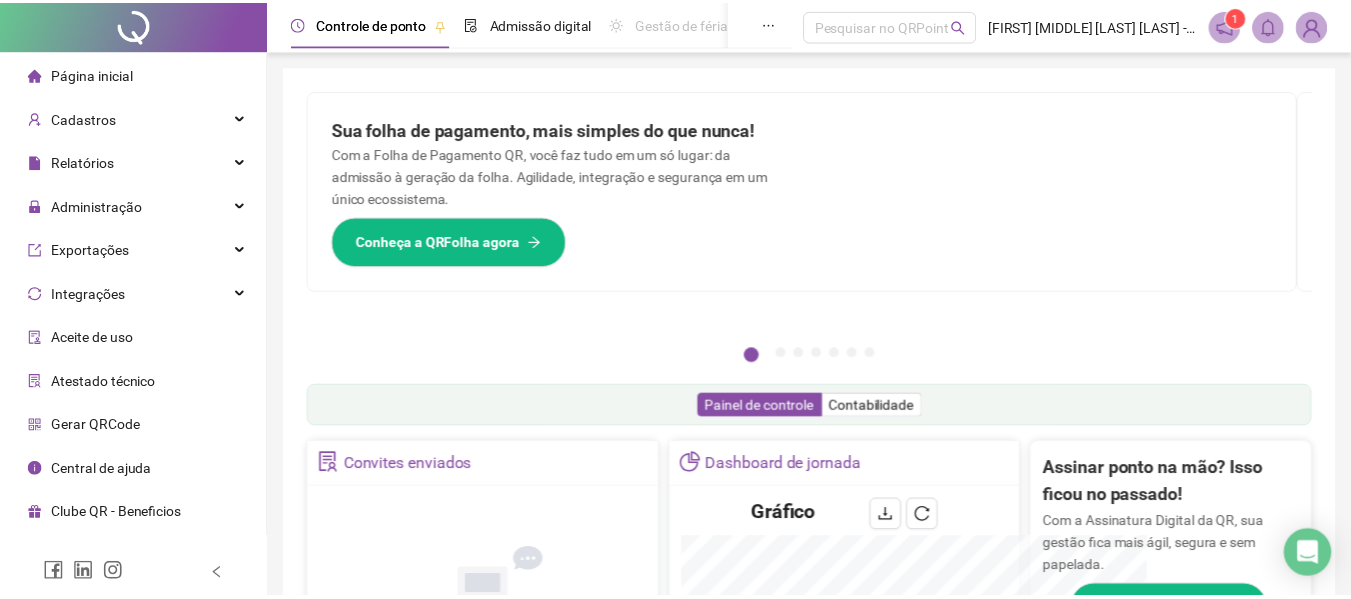 scroll, scrollTop: 0, scrollLeft: 0, axis: both 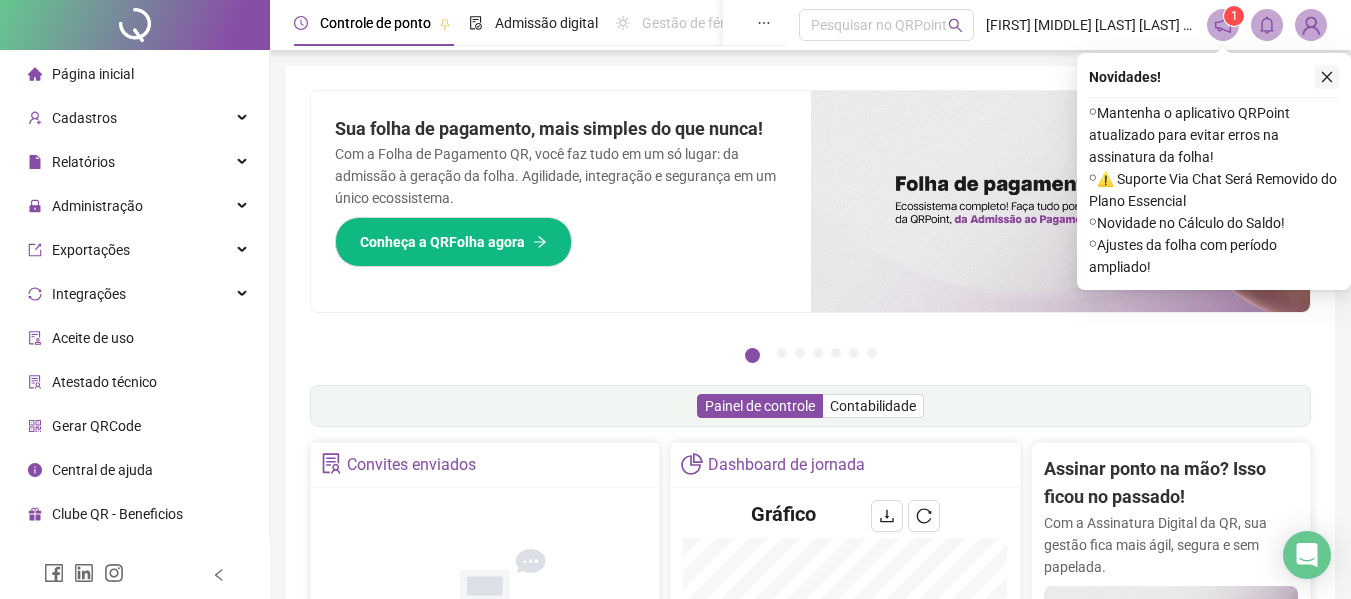 click 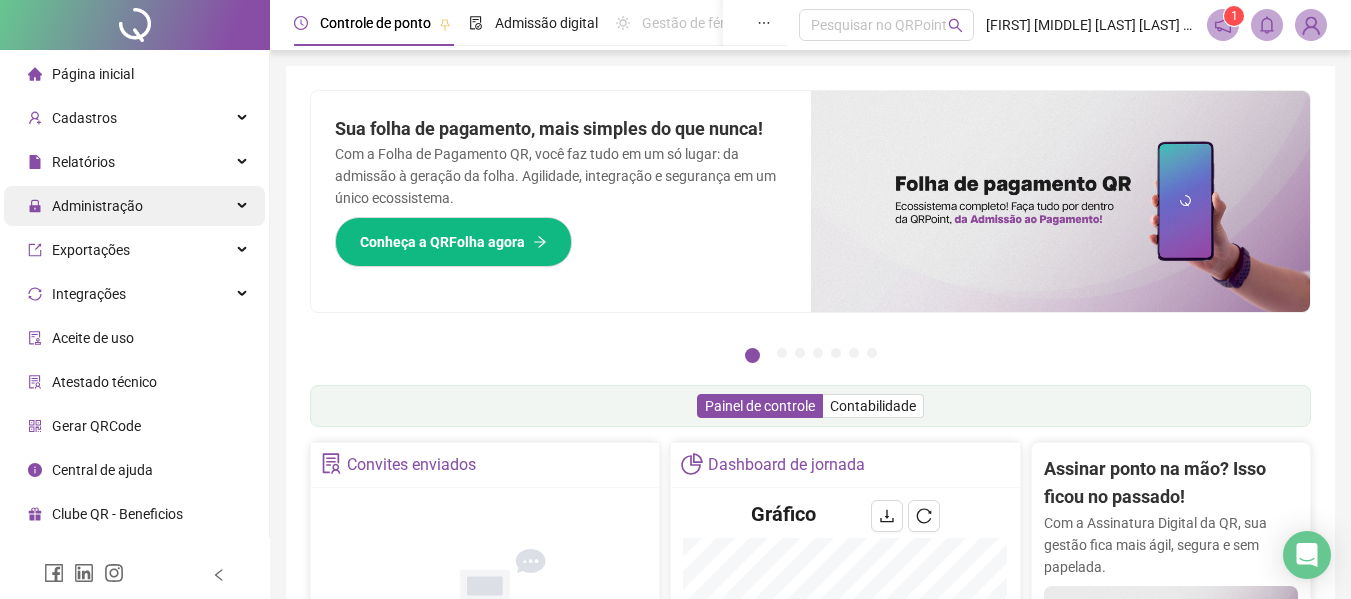 click on "Administração" at bounding box center [134, 206] 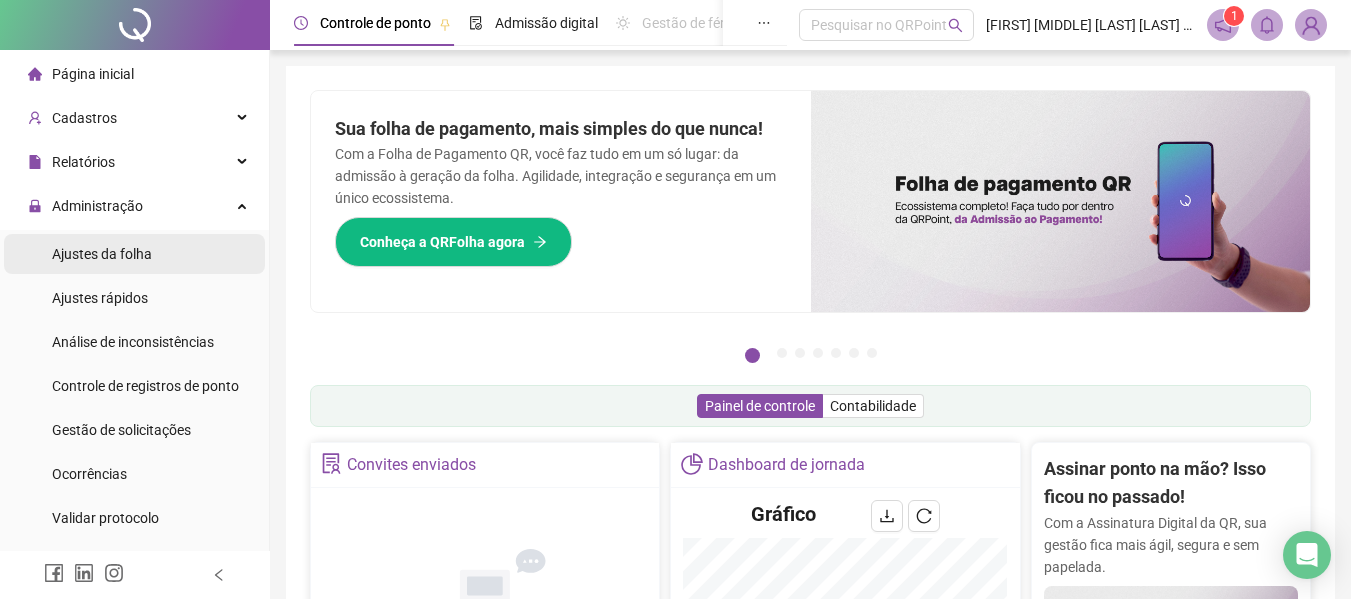 click on "Ajustes da folha" at bounding box center (134, 254) 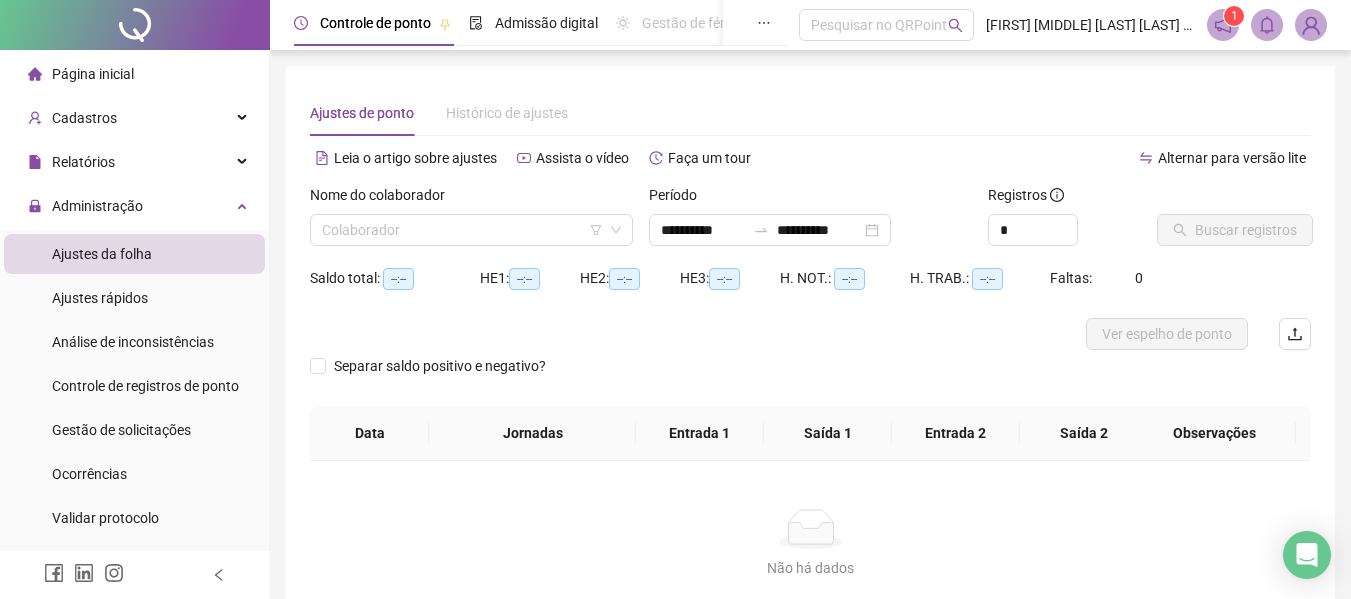 click on "Nome do colaborador" at bounding box center (471, 199) 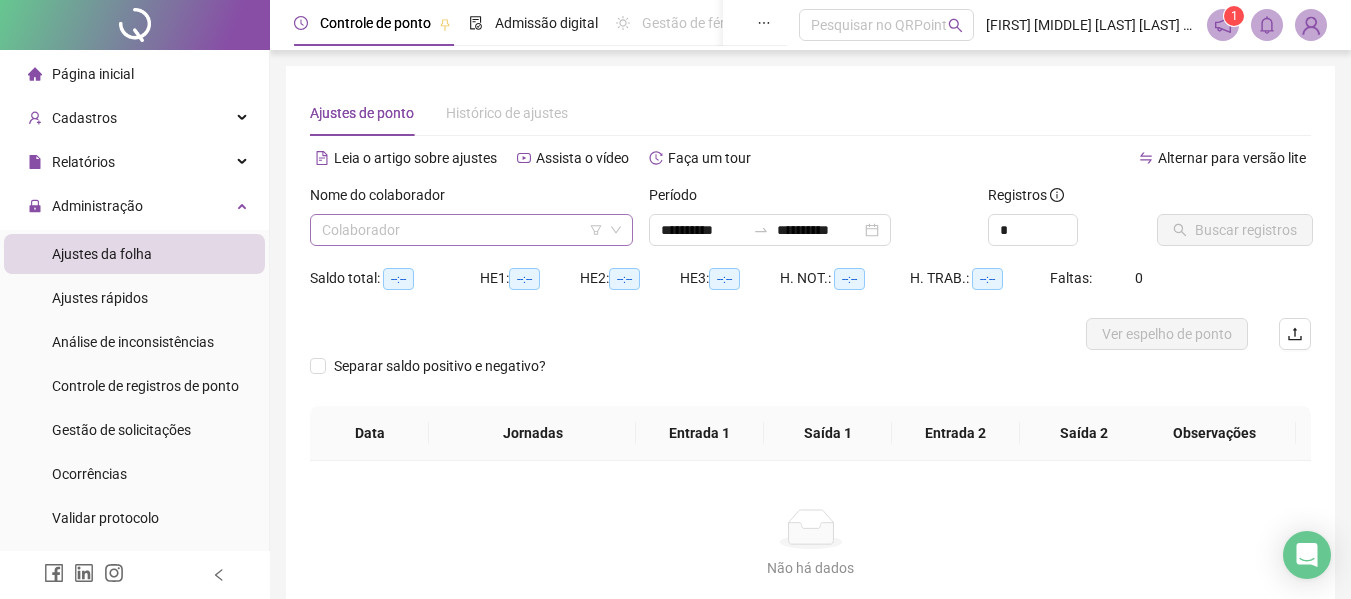 click at bounding box center (462, 230) 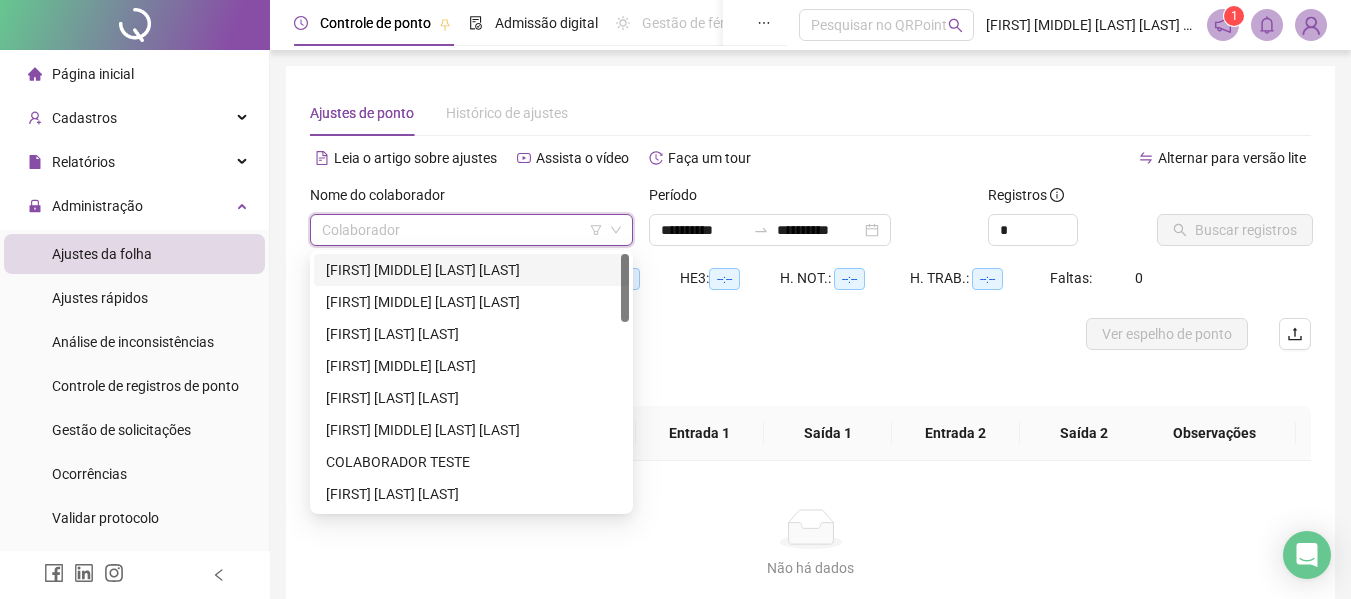 drag, startPoint x: 411, startPoint y: 272, endPoint x: 421, endPoint y: 282, distance: 14.142136 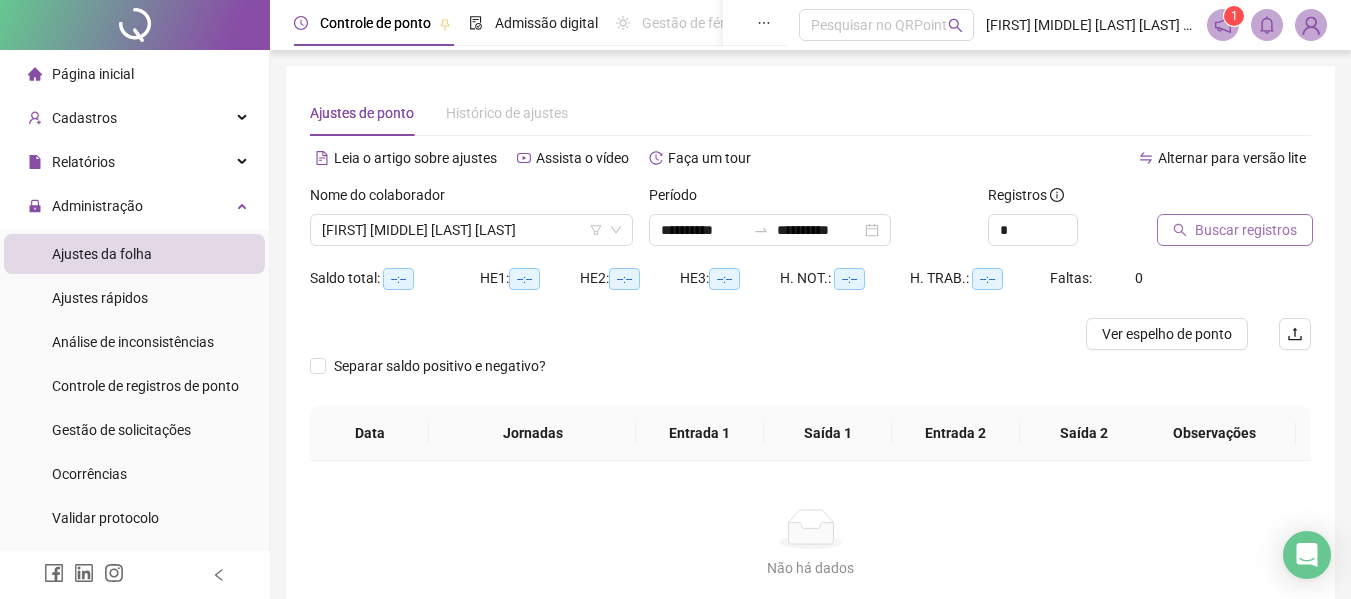 click on "Buscar registros" at bounding box center (1235, 230) 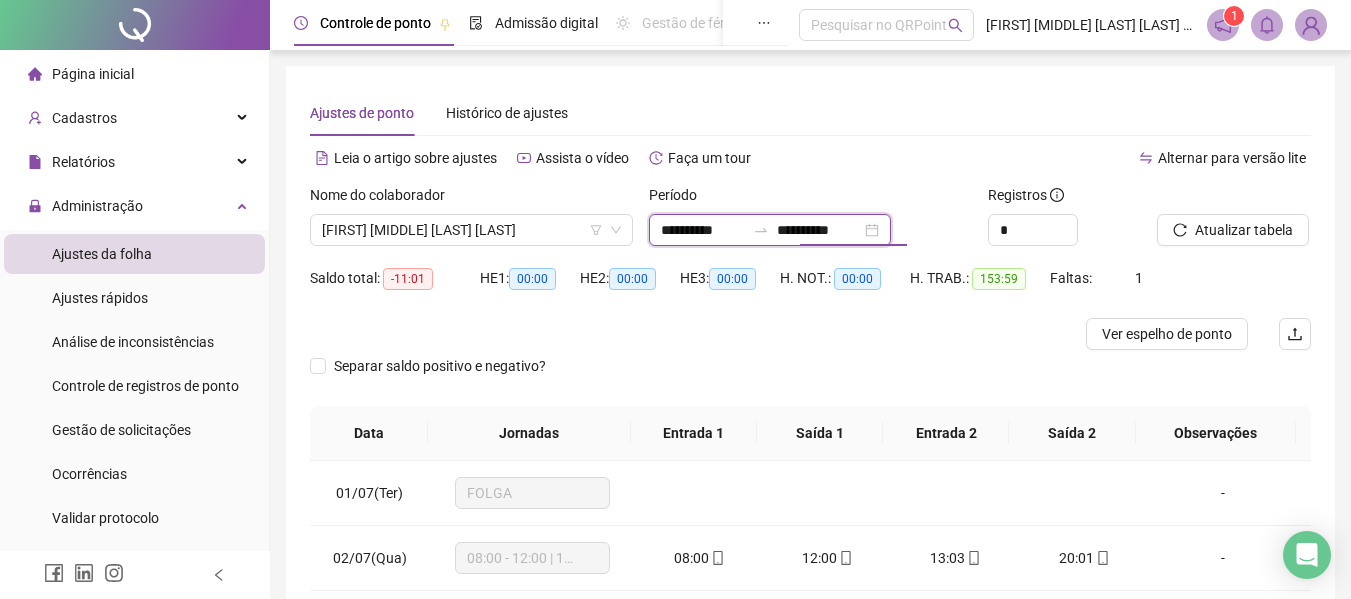 click on "**********" at bounding box center [819, 230] 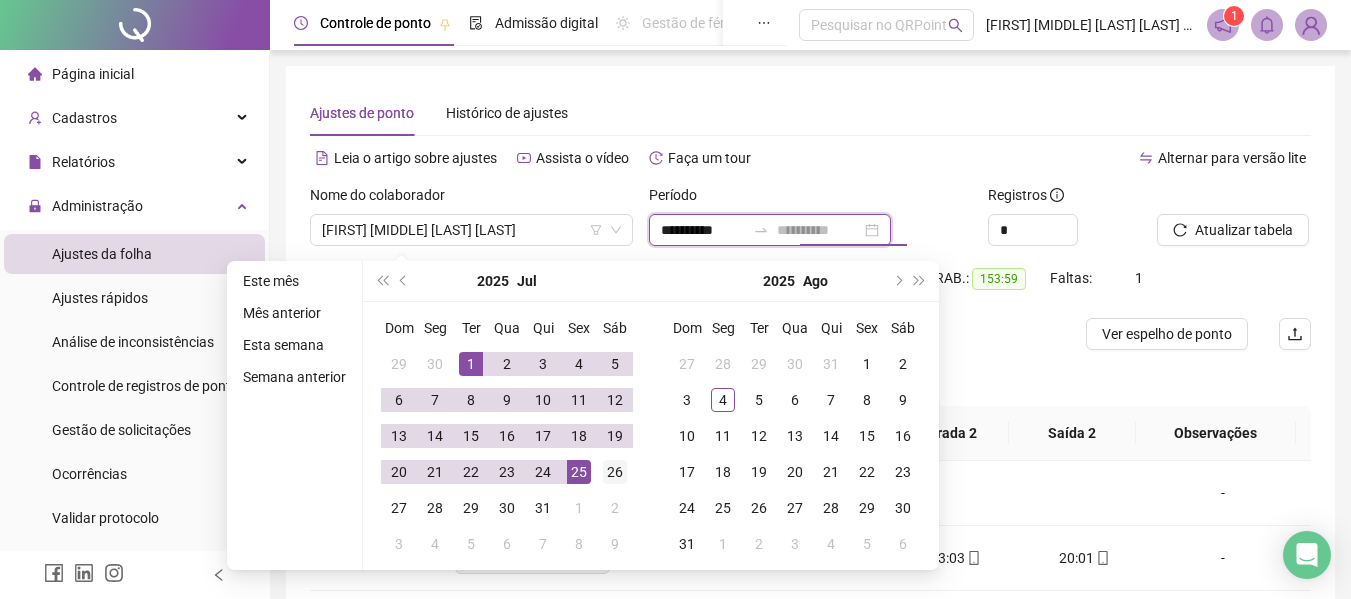 type on "**********" 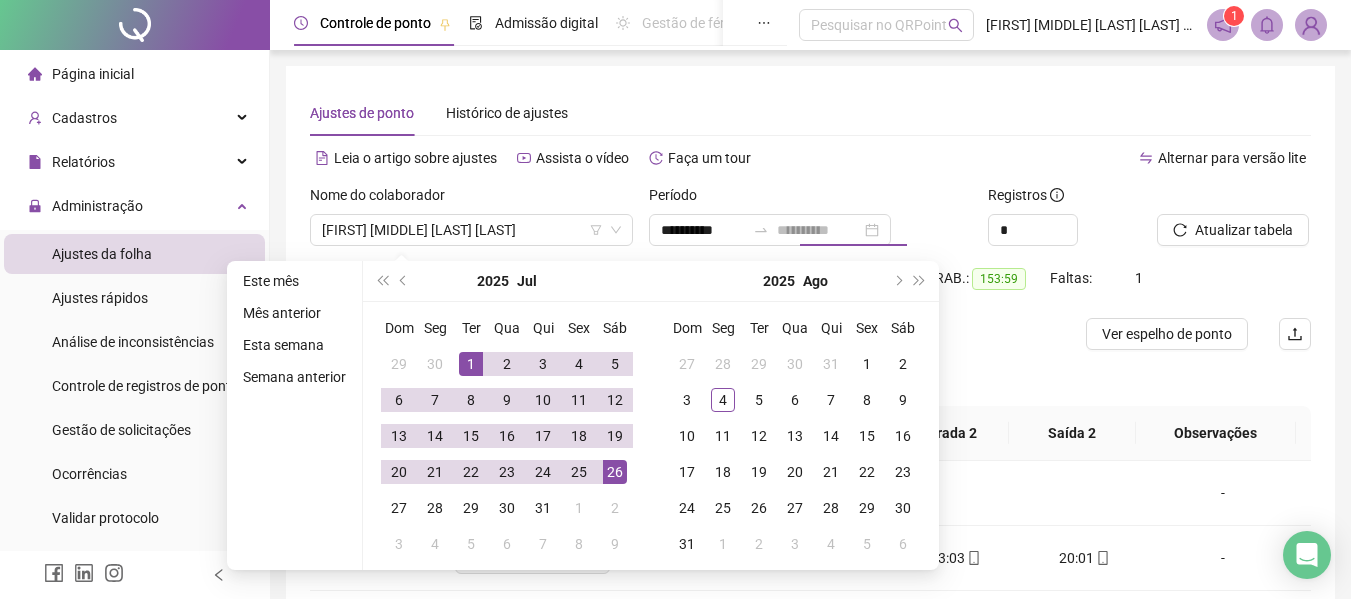 click on "26" at bounding box center (615, 472) 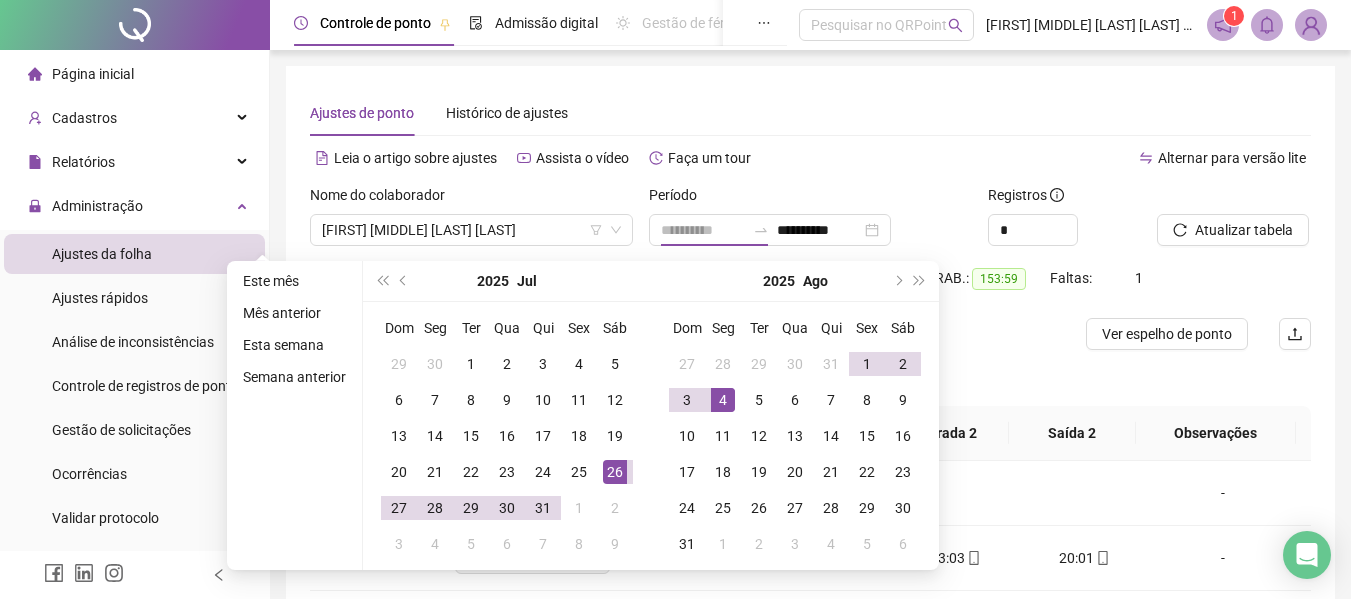 drag, startPoint x: 712, startPoint y: 398, endPoint x: 904, endPoint y: 355, distance: 196.7562 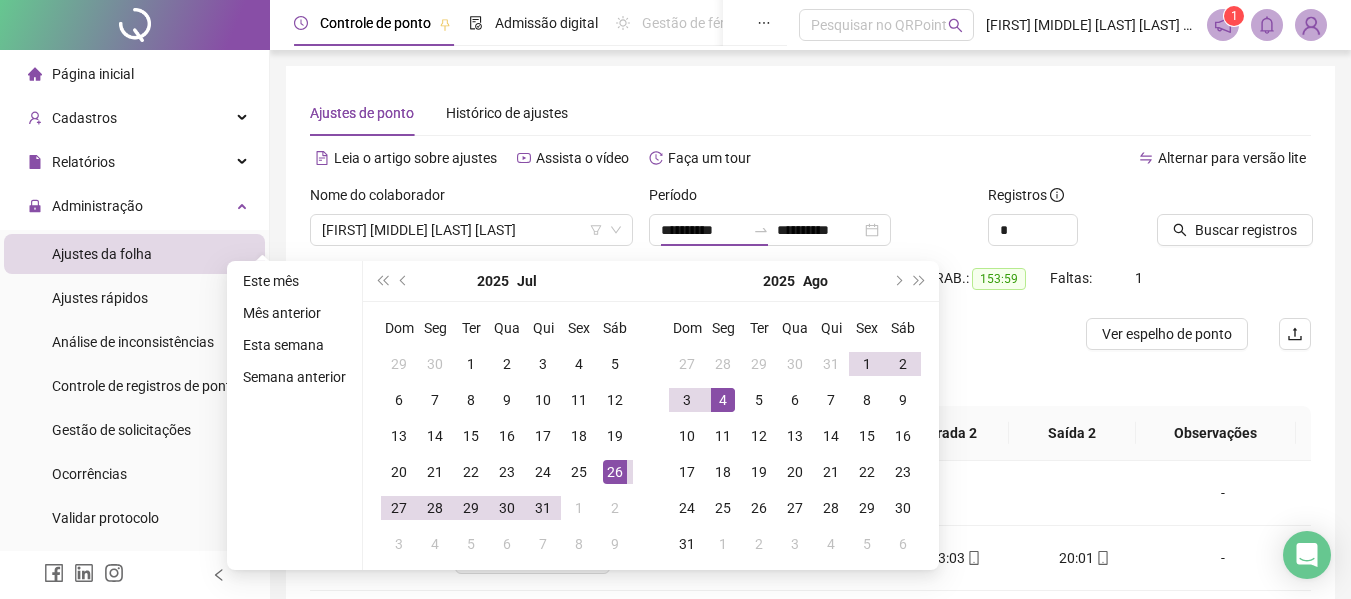 type on "**********" 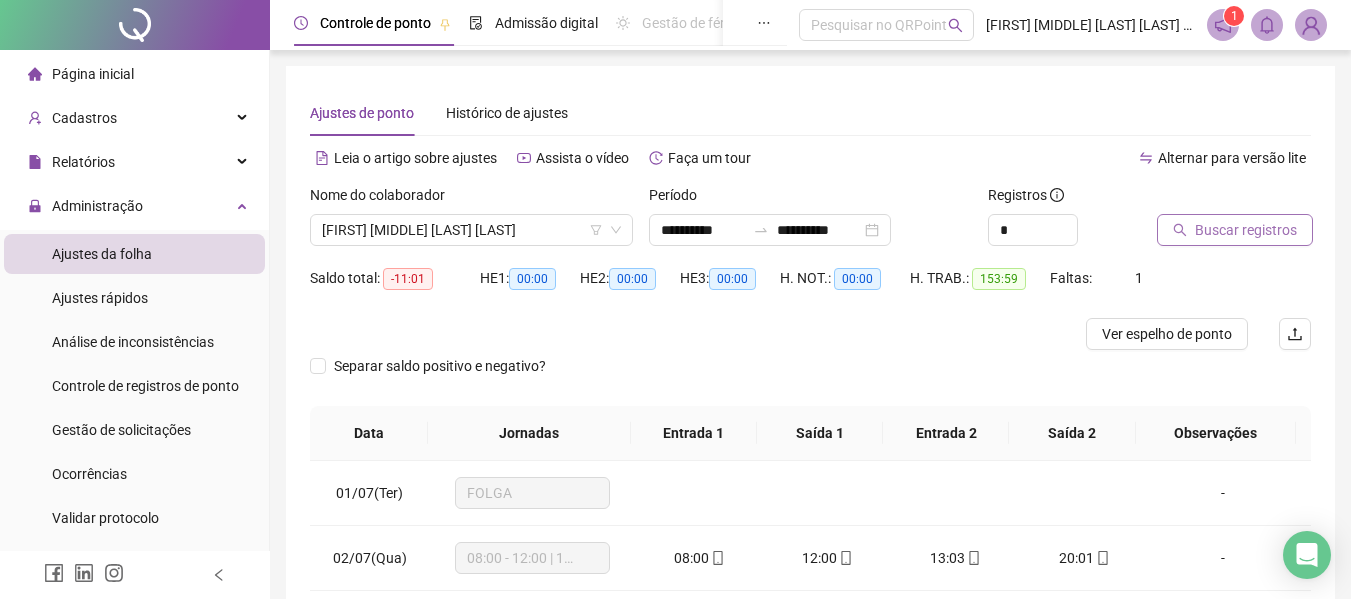 click on "Buscar registros" at bounding box center (1246, 230) 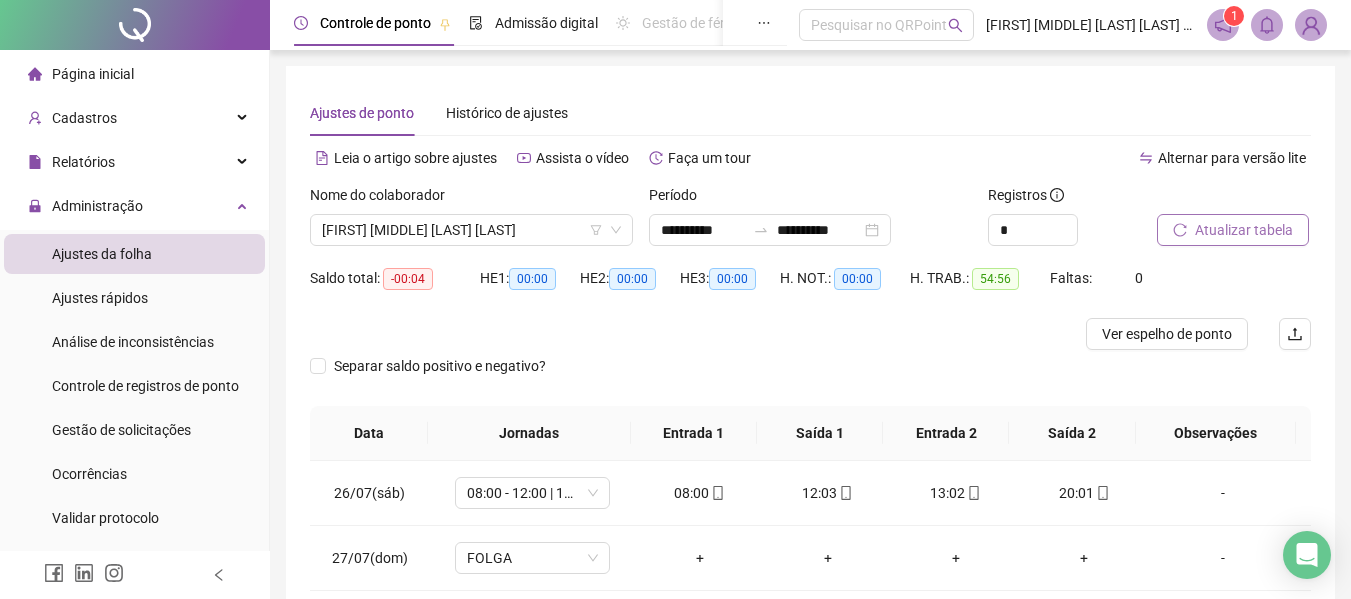click on "Atualizar tabela" at bounding box center [1233, 230] 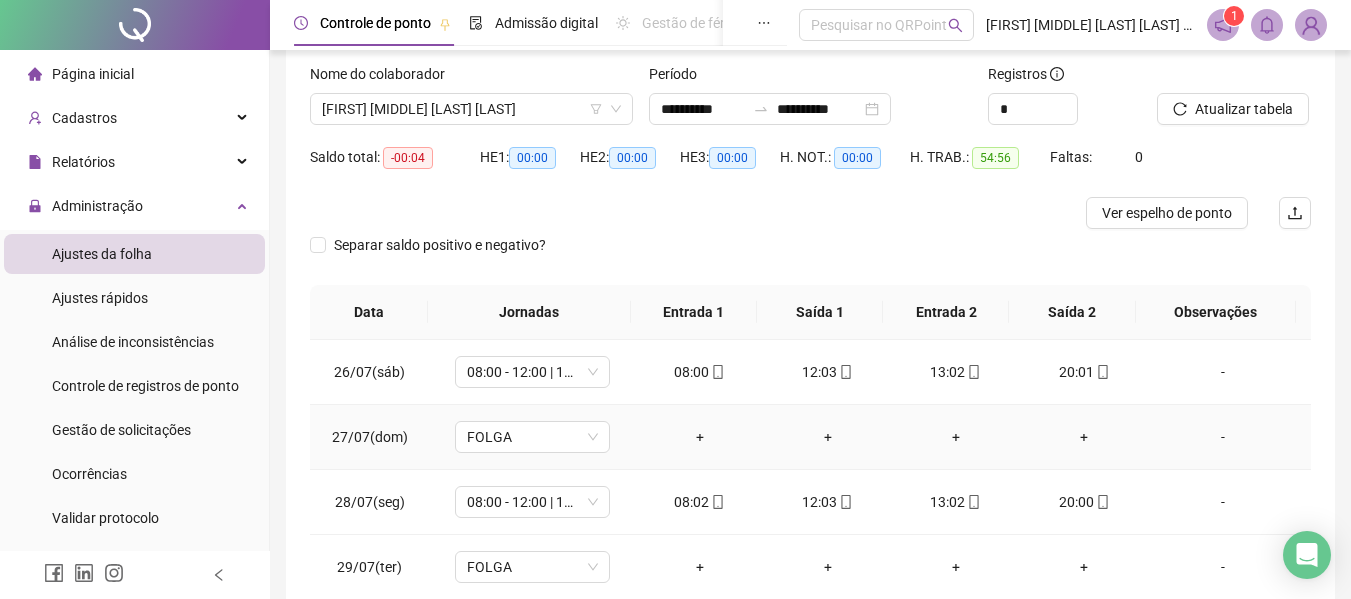 scroll, scrollTop: 399, scrollLeft: 0, axis: vertical 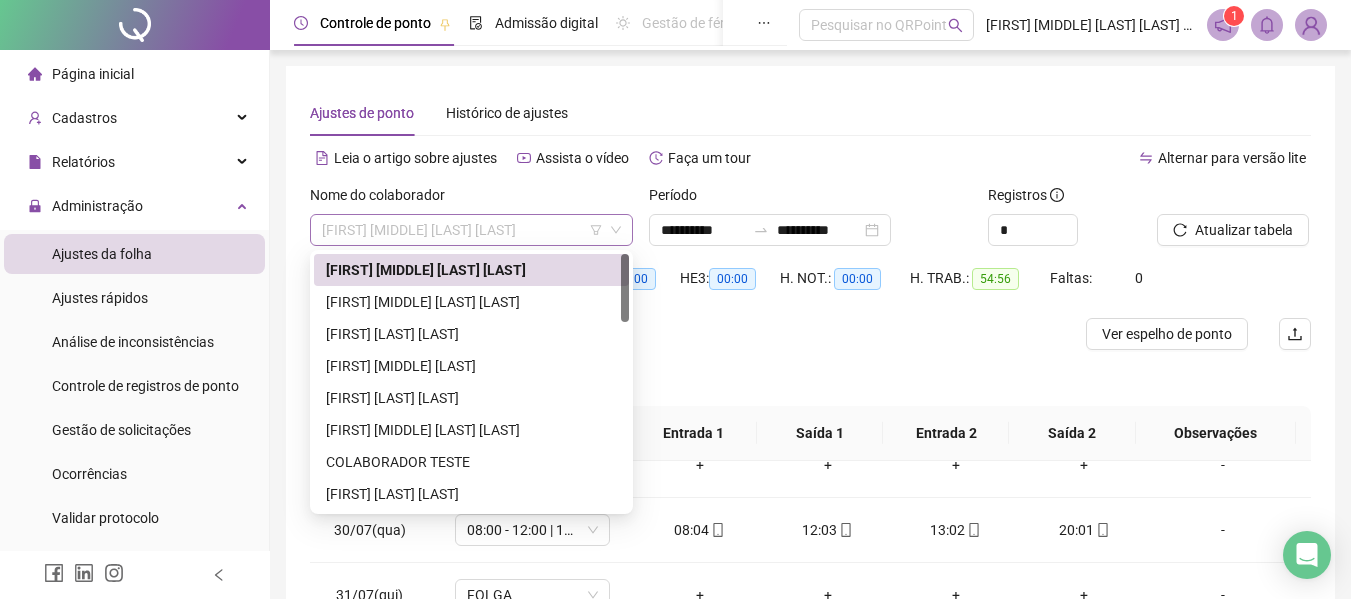 click on "[FIRST] [MIDDLE] [LAST] [LAST]" at bounding box center (471, 230) 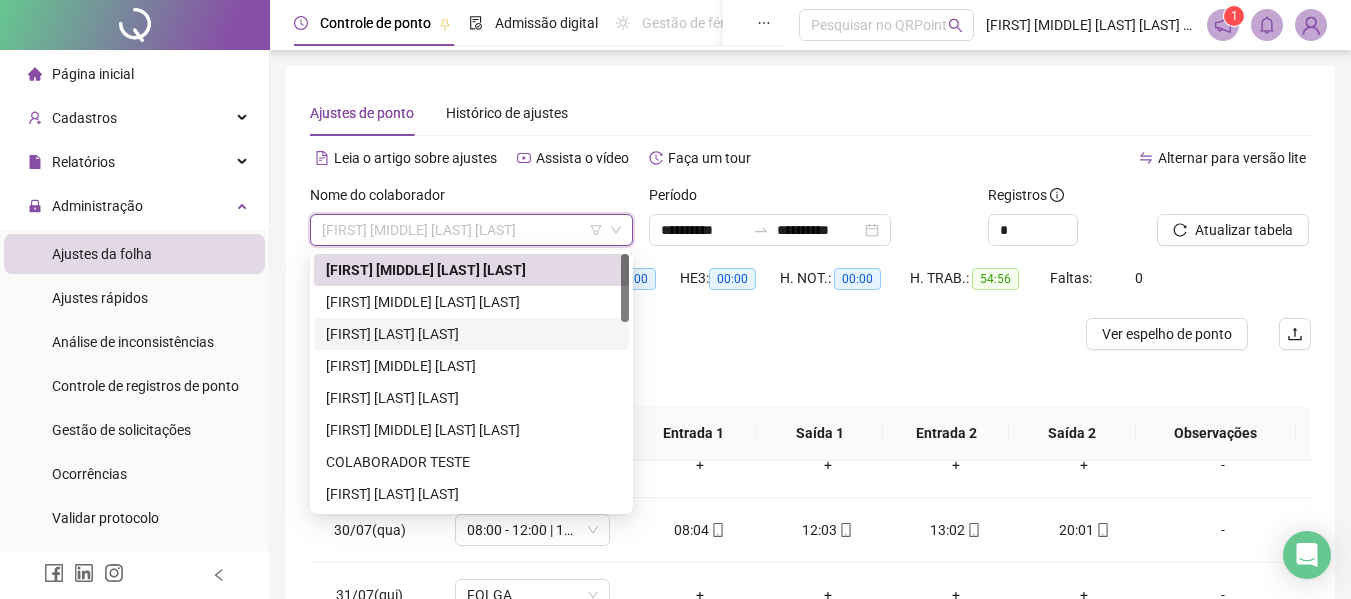 drag, startPoint x: 384, startPoint y: 333, endPoint x: 464, endPoint y: 335, distance: 80.024994 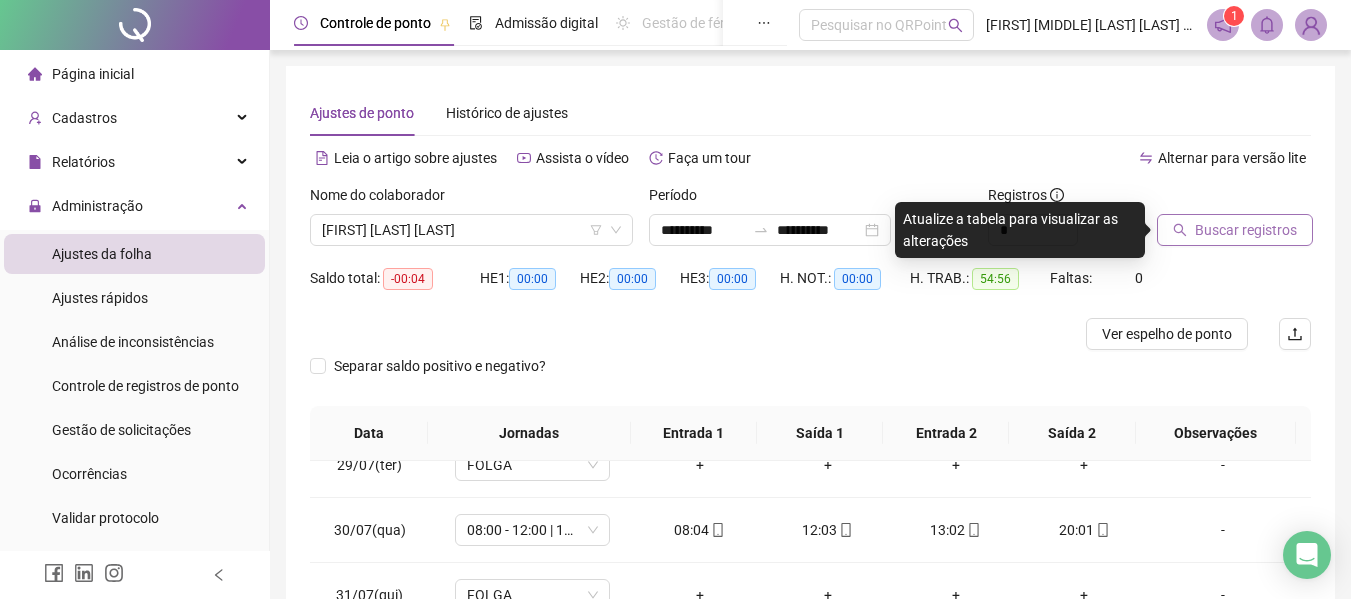 click on "Buscar registros" at bounding box center (1246, 230) 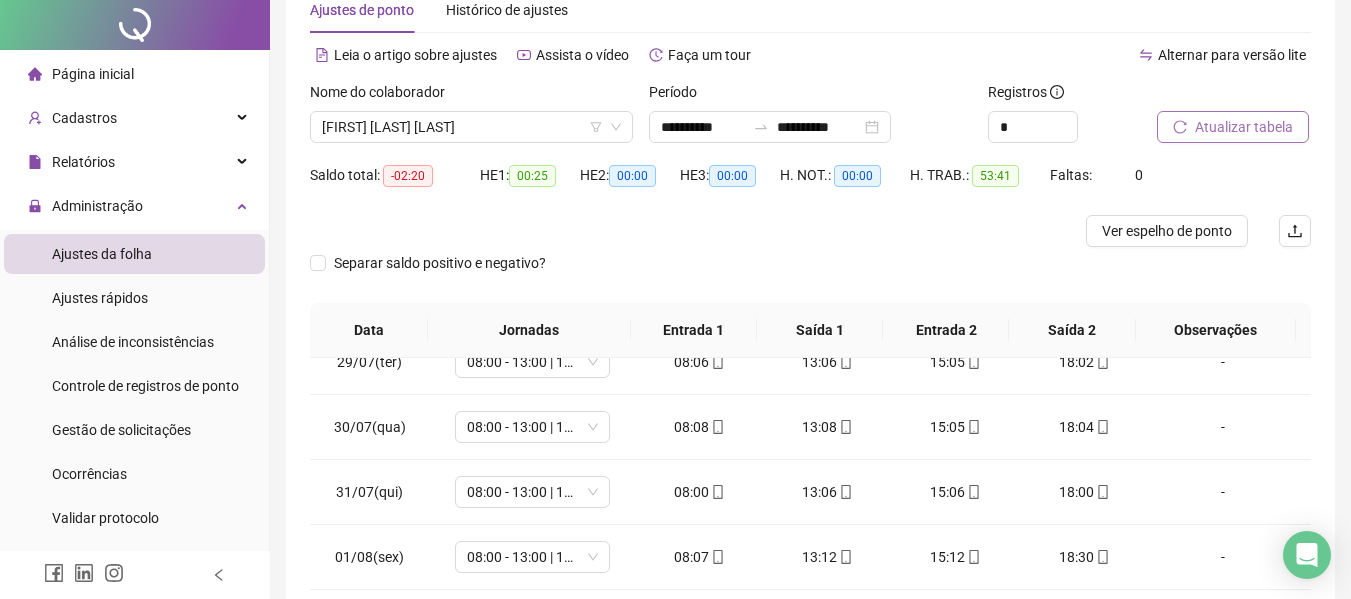 scroll, scrollTop: 0, scrollLeft: 0, axis: both 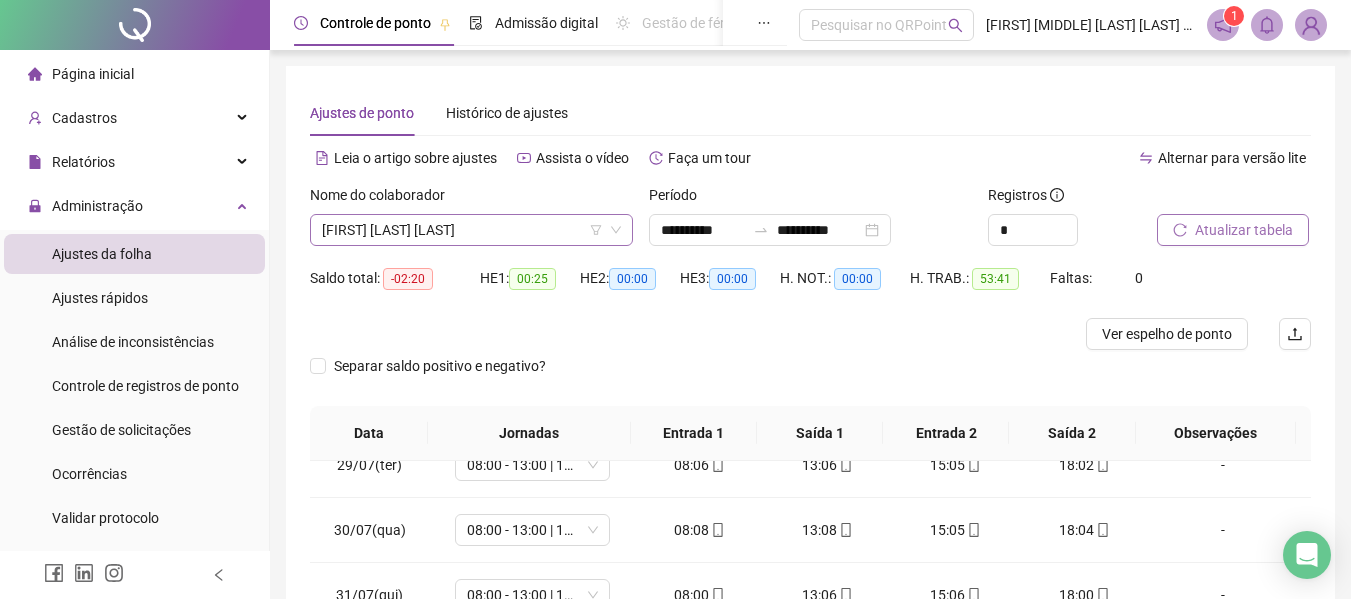 click on "[FIRST] [LAST] [LAST]" at bounding box center (471, 230) 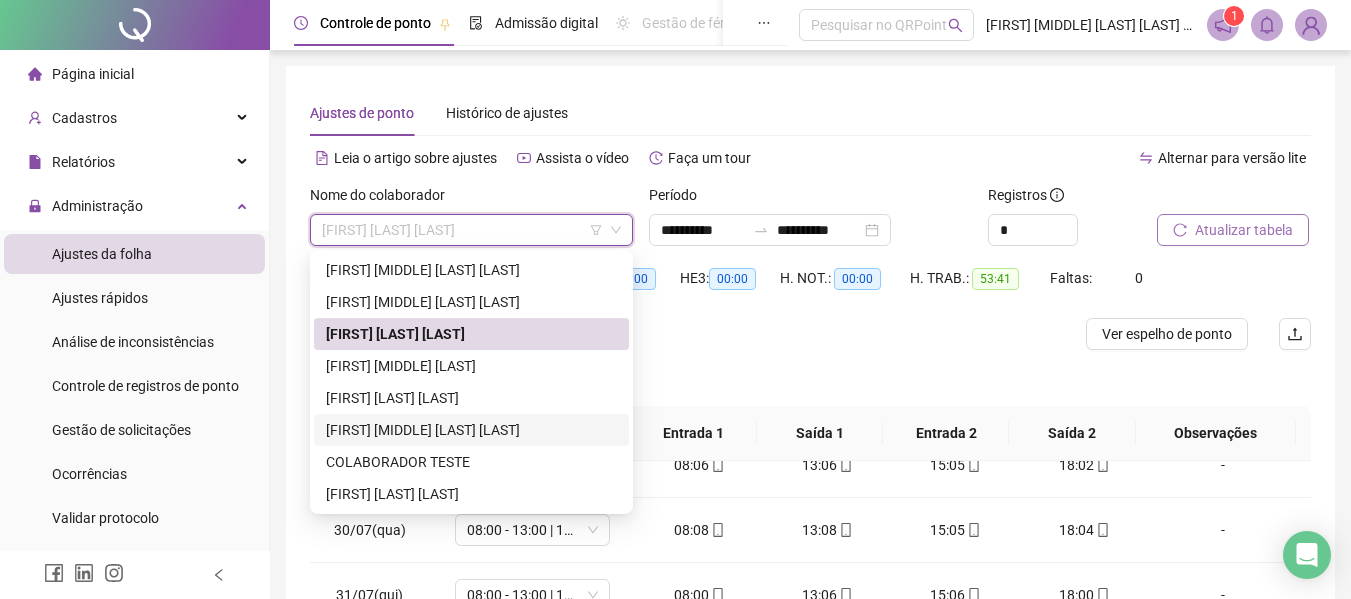 click on "[FIRST] [MIDDLE] [LAST] [LAST]" at bounding box center (471, 430) 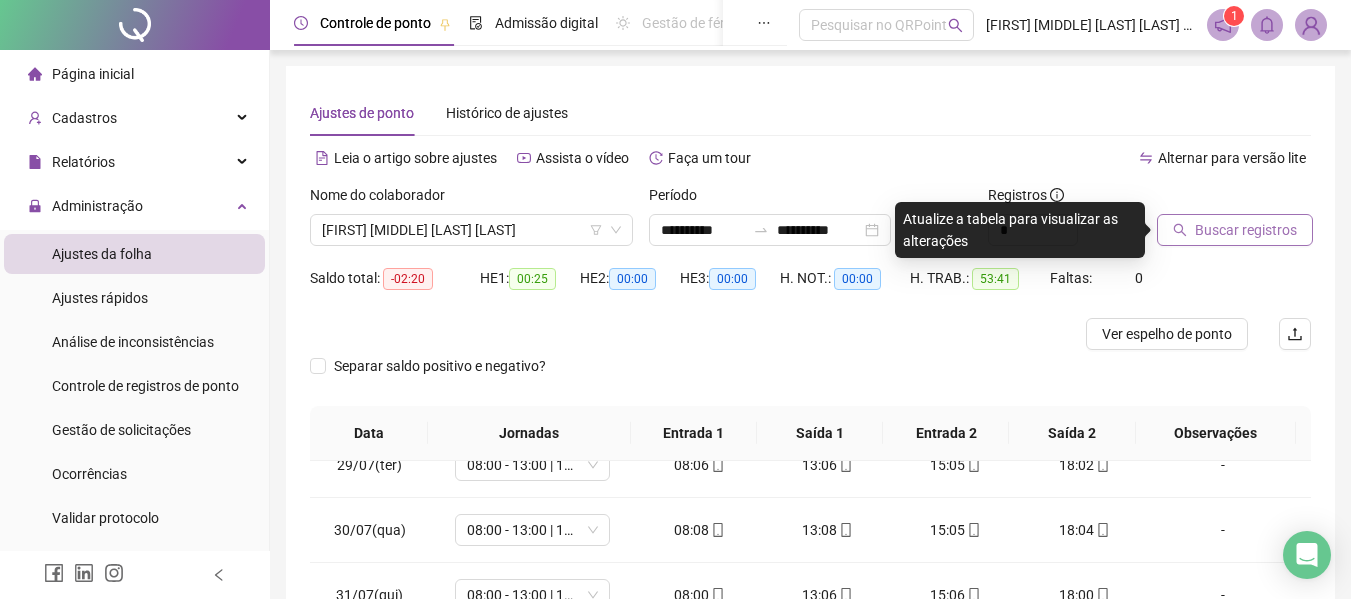 click on "Buscar registros" at bounding box center (1246, 230) 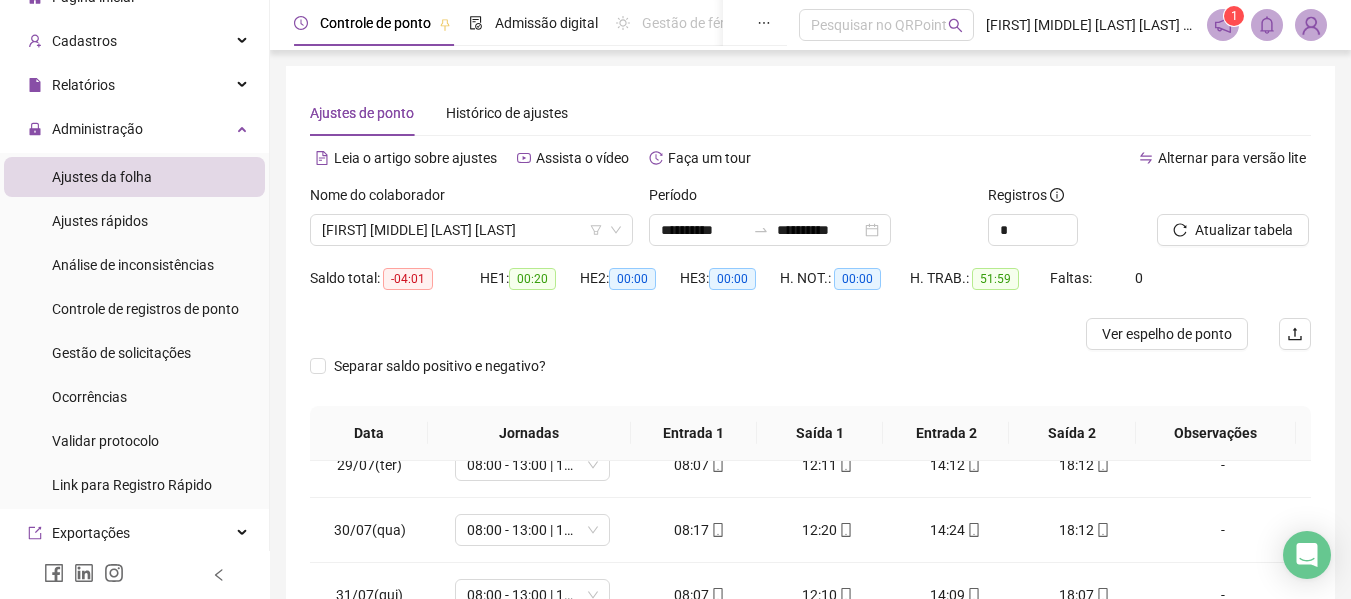 scroll, scrollTop: 100, scrollLeft: 0, axis: vertical 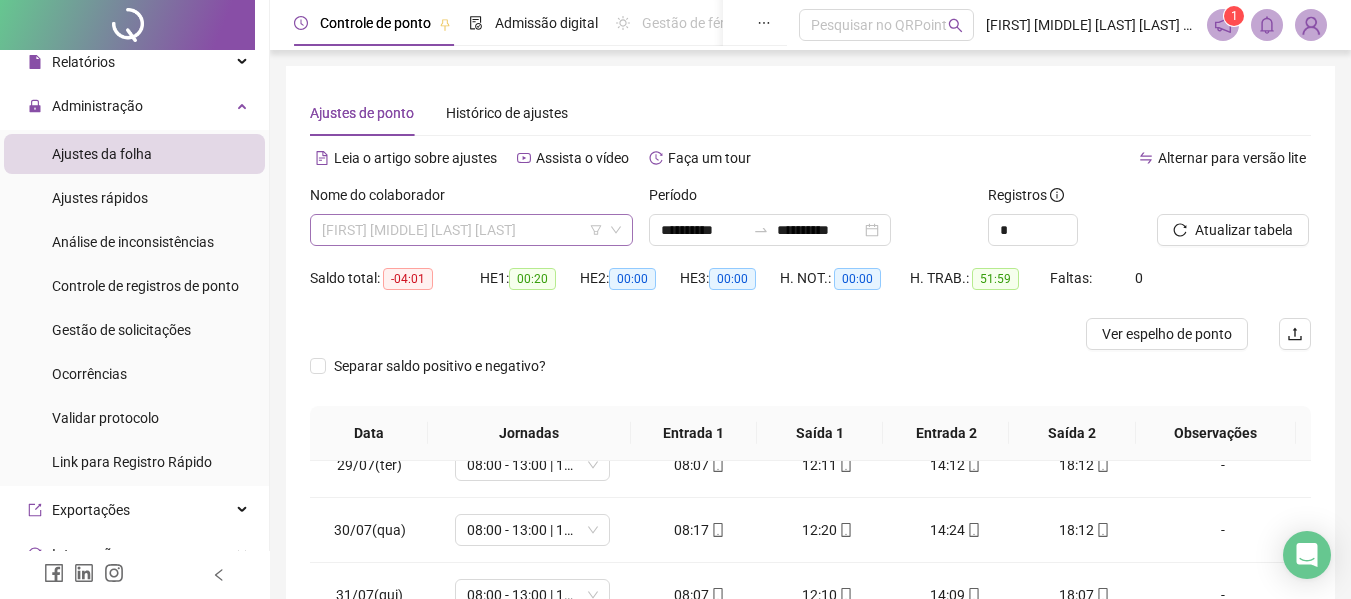 click on "[FIRST] [MIDDLE] [LAST] [LAST]" at bounding box center [471, 230] 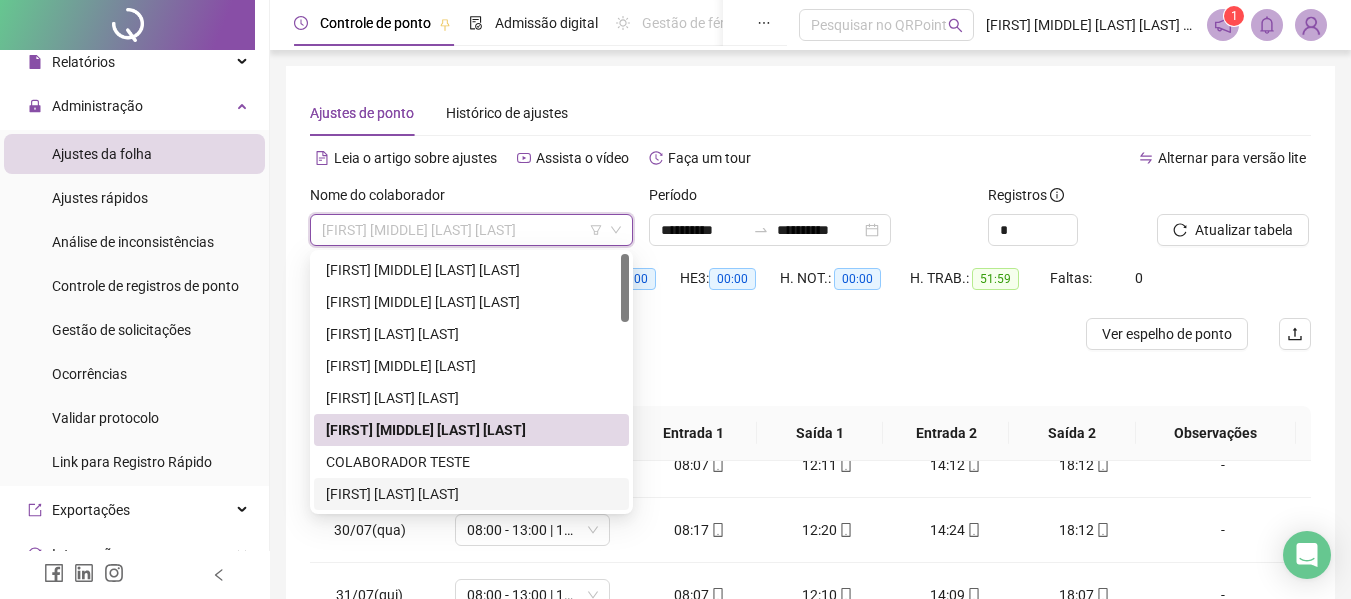 click on "[FIRST] [LAST] [LAST]" at bounding box center [471, 494] 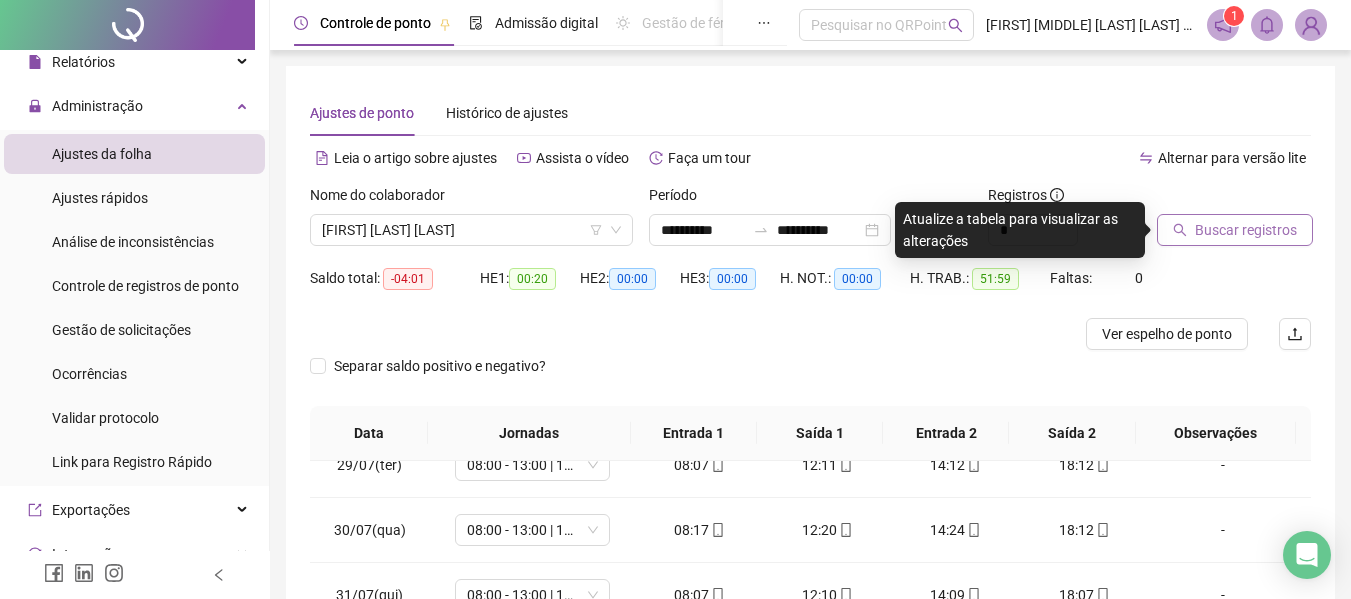 drag, startPoint x: 1182, startPoint y: 204, endPoint x: 1170, endPoint y: 236, distance: 34.176014 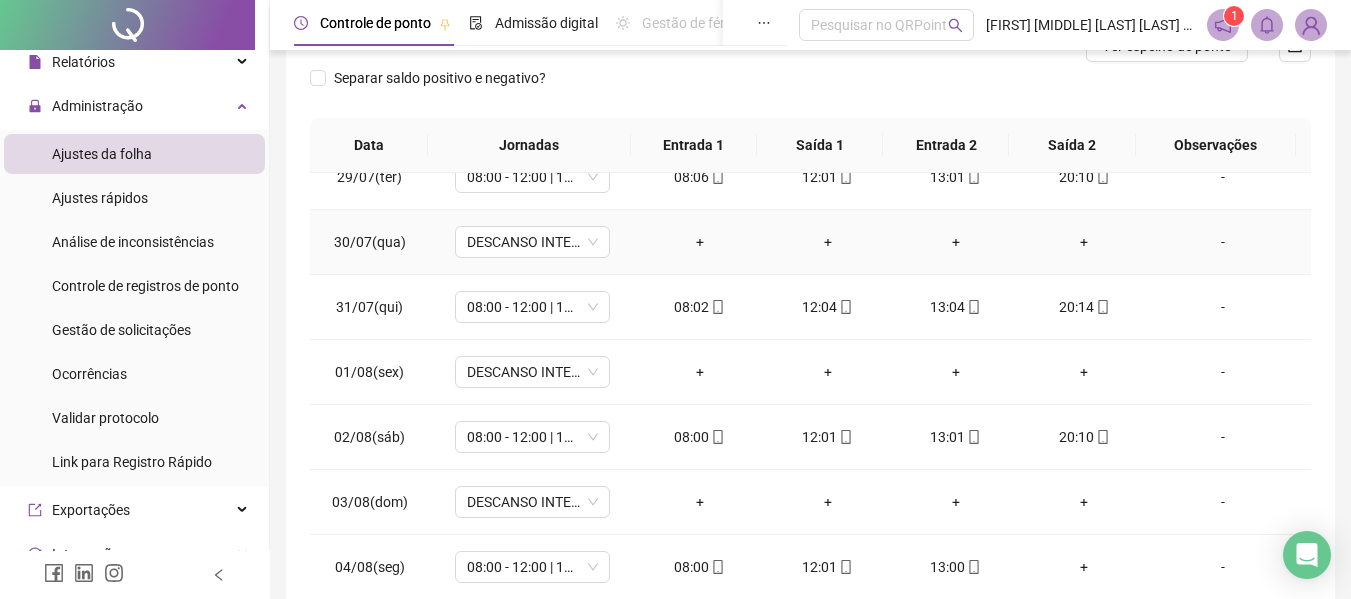 scroll, scrollTop: 399, scrollLeft: 0, axis: vertical 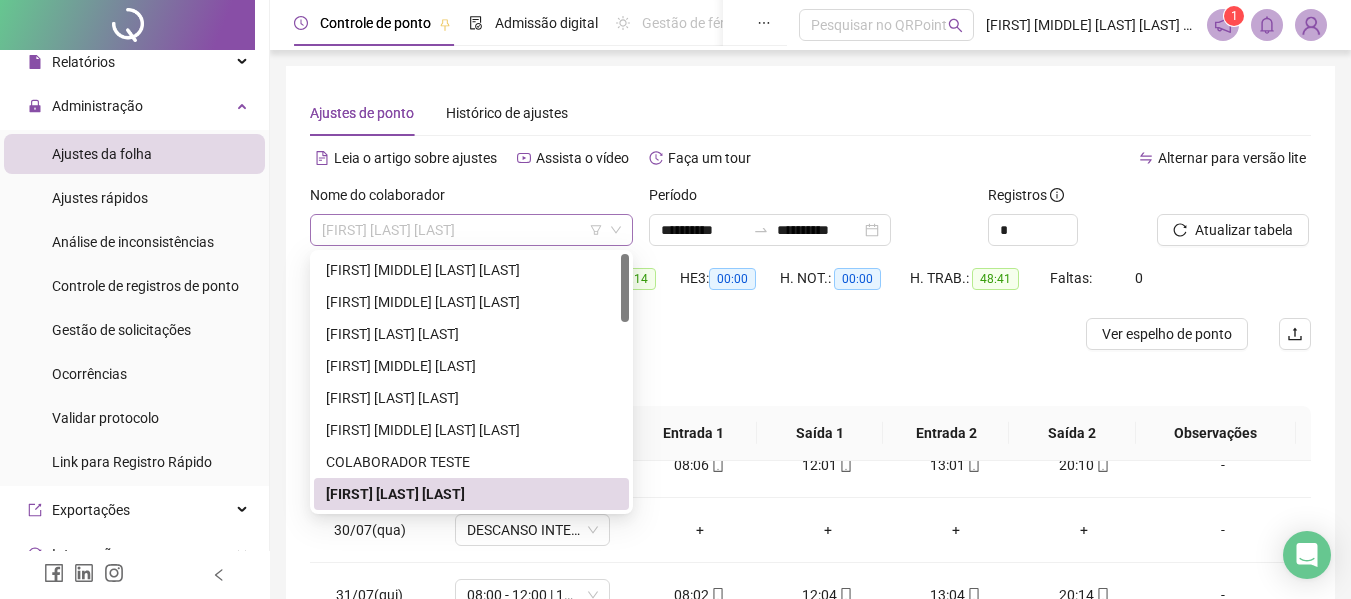 click on "[FIRST] [LAST] [LAST]" at bounding box center (471, 230) 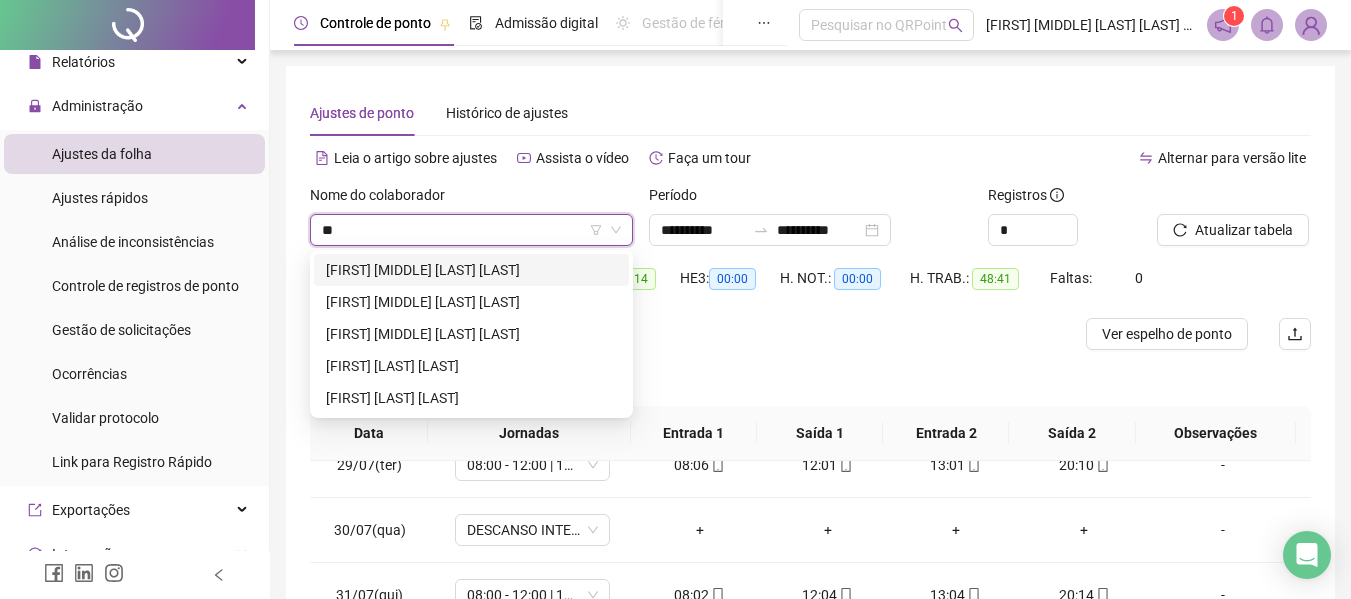 scroll, scrollTop: 0, scrollLeft: 0, axis: both 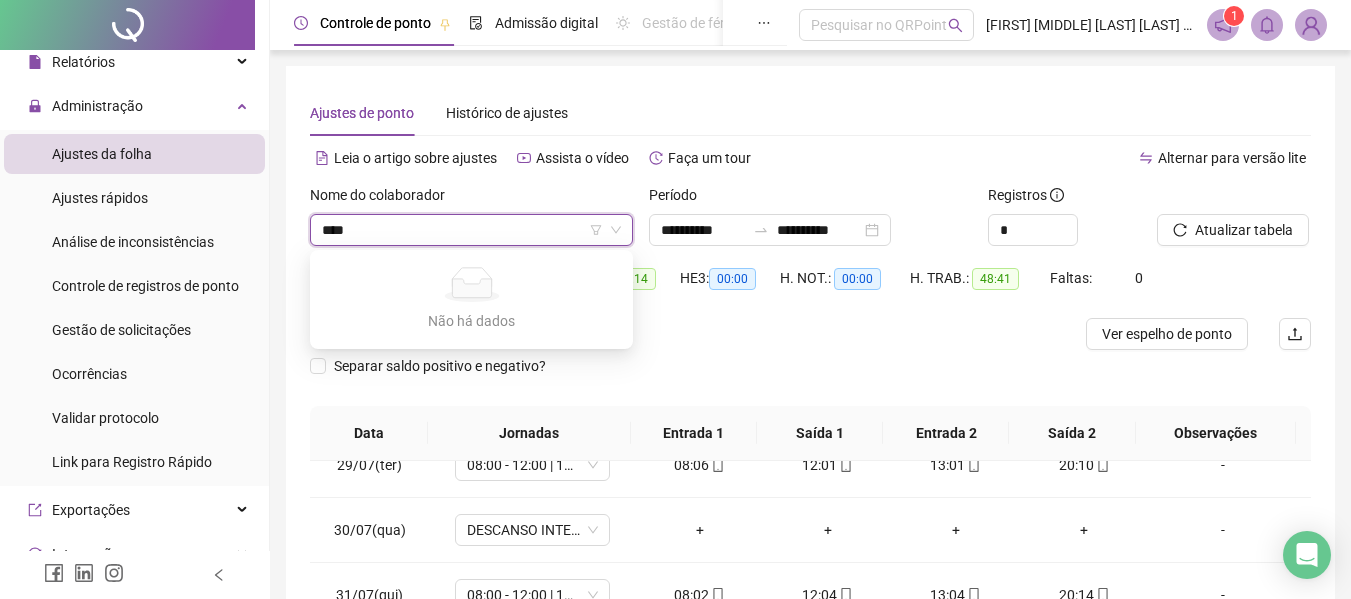 type on "*****" 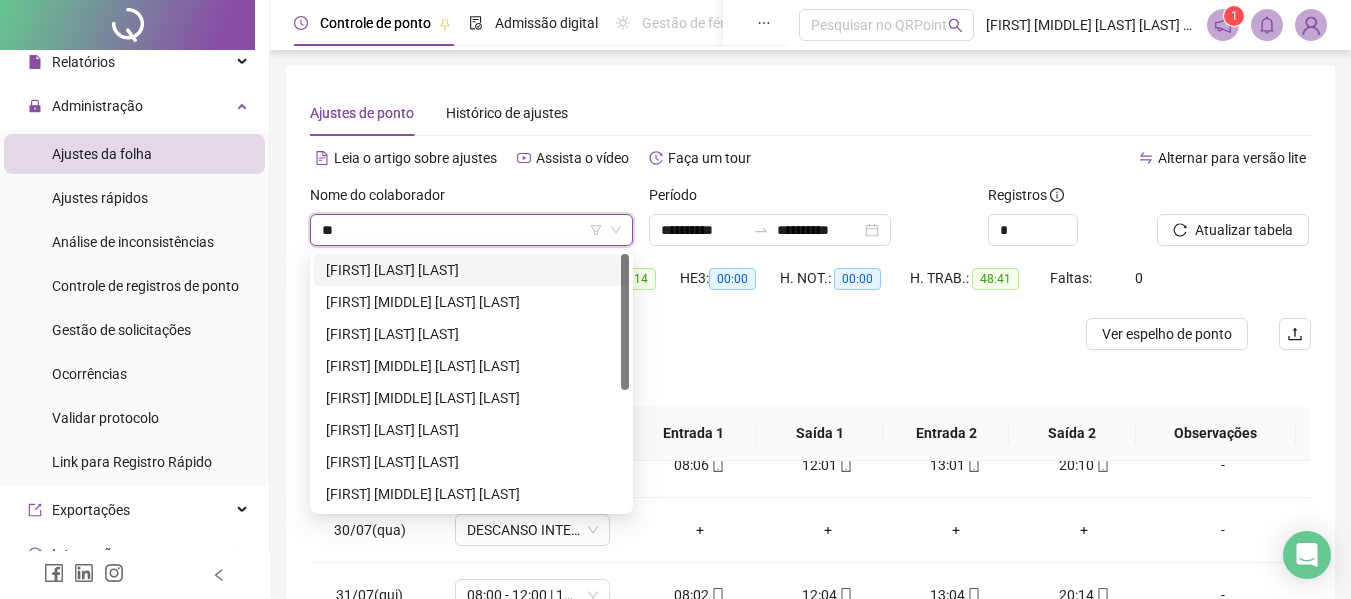 type on "***" 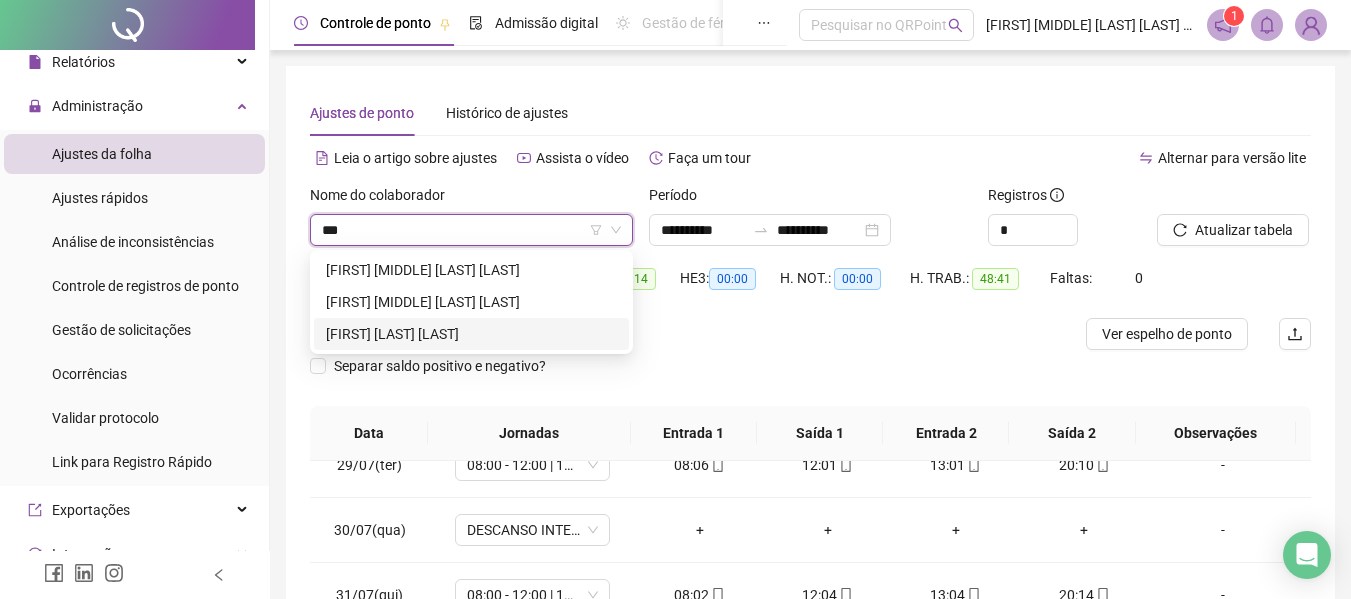 click on "[FIRST] [LAST] [LAST]" at bounding box center (471, 334) 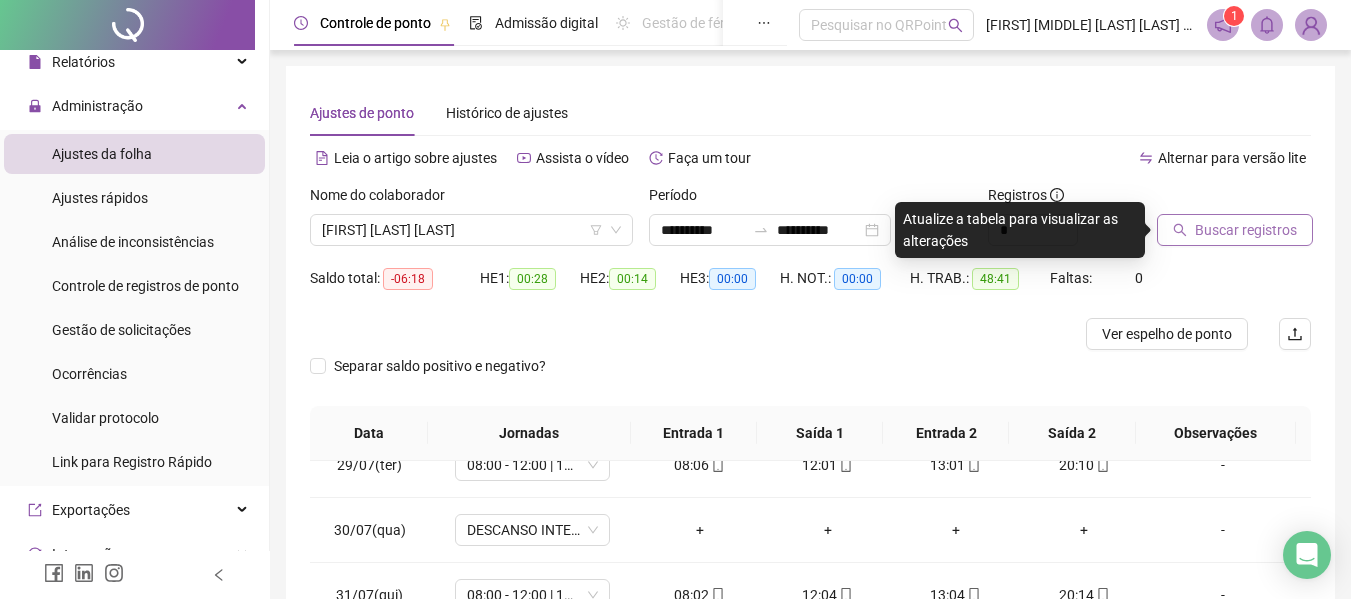 click on "Buscar registros" at bounding box center (1246, 230) 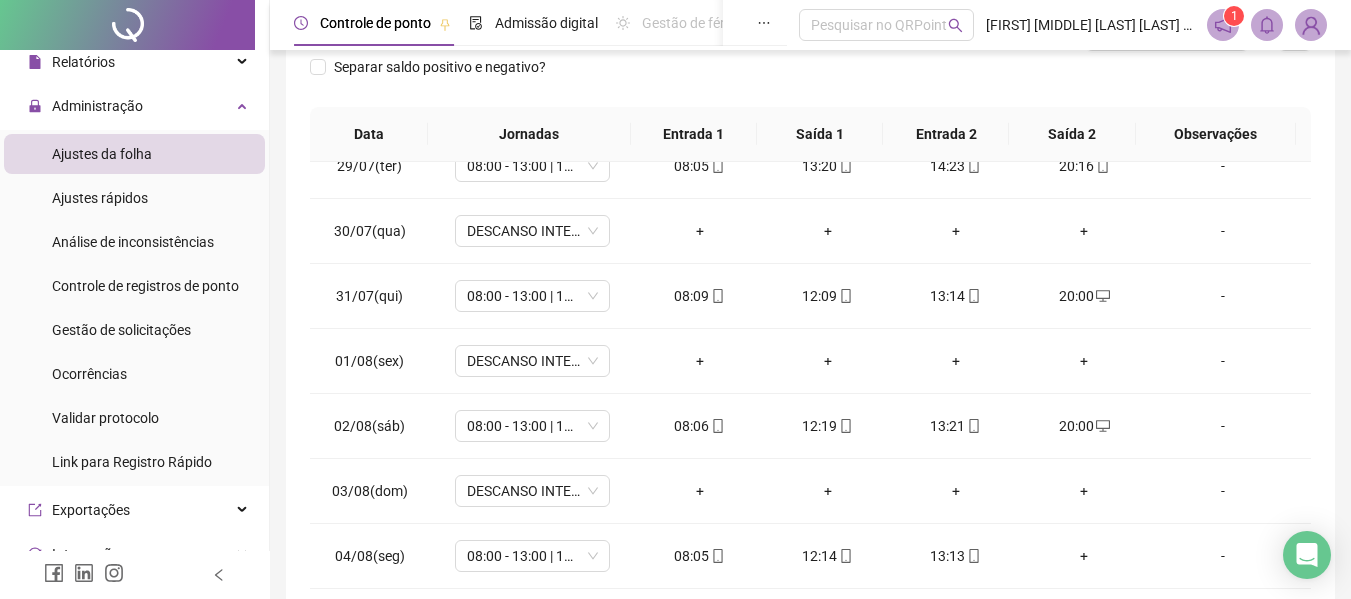 scroll, scrollTop: 399, scrollLeft: 0, axis: vertical 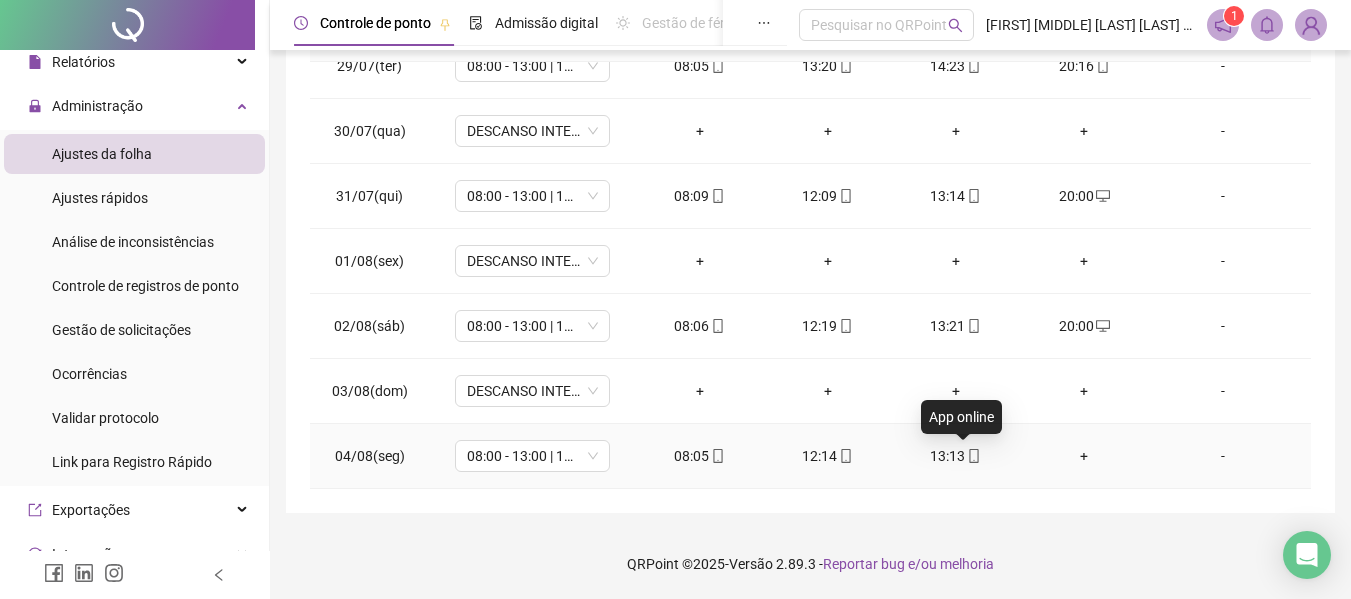 click 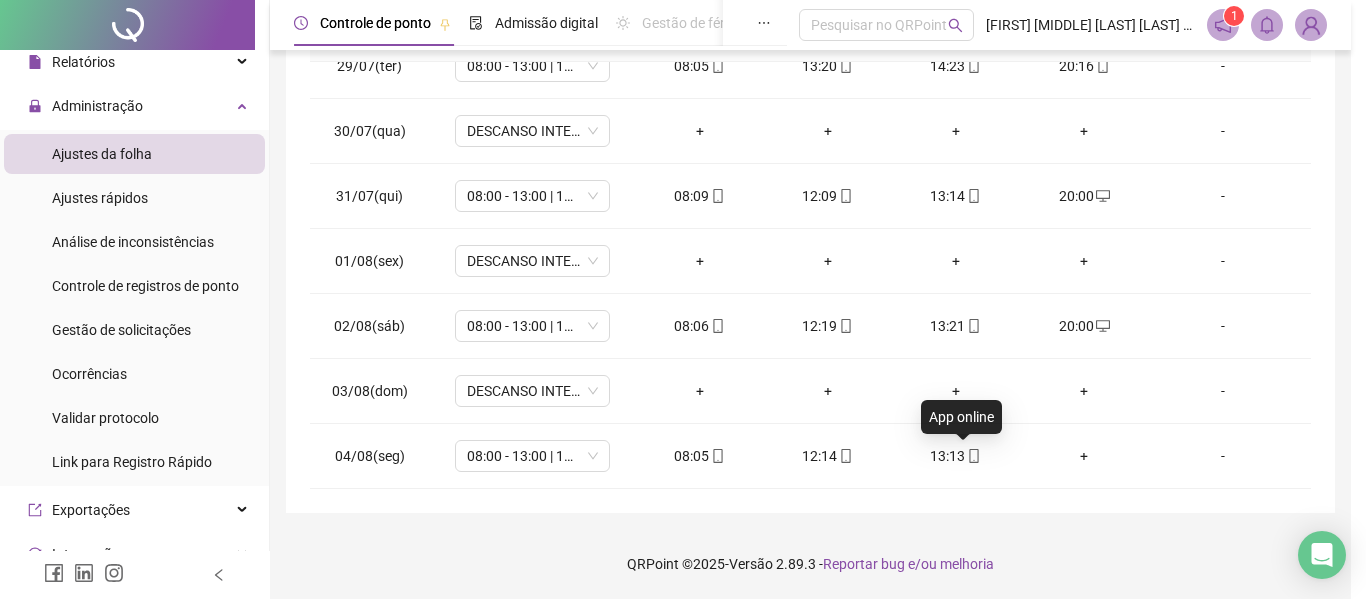 type on "**********" 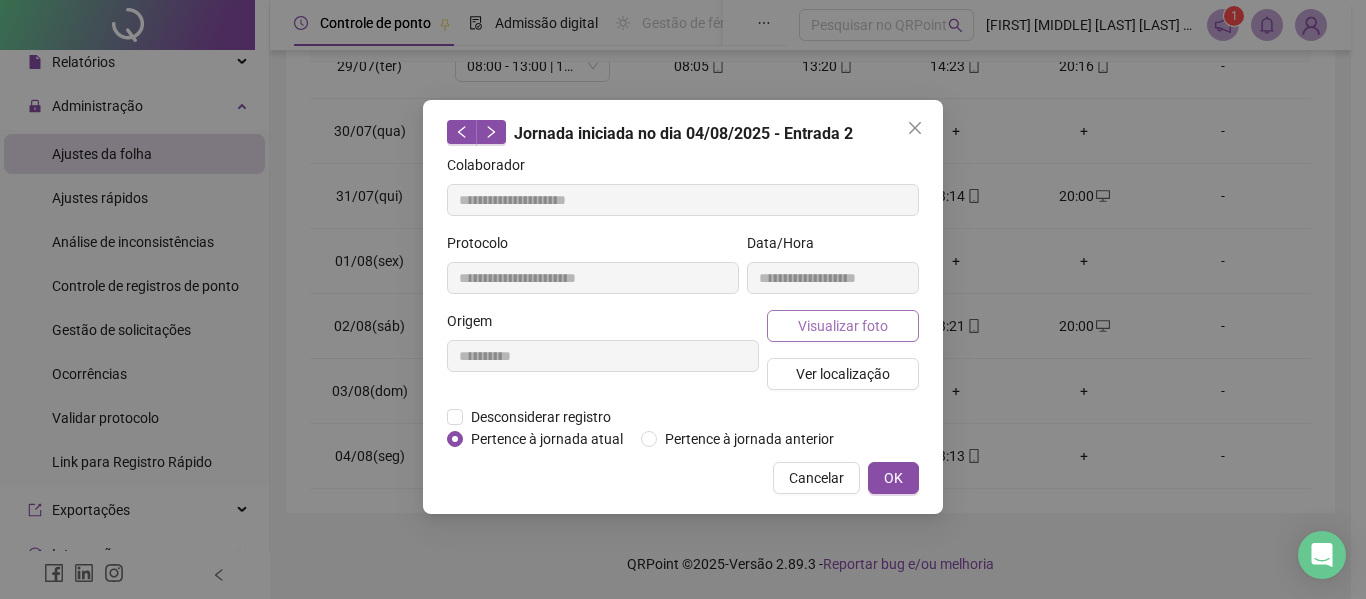 click on "Visualizar foto" at bounding box center (843, 326) 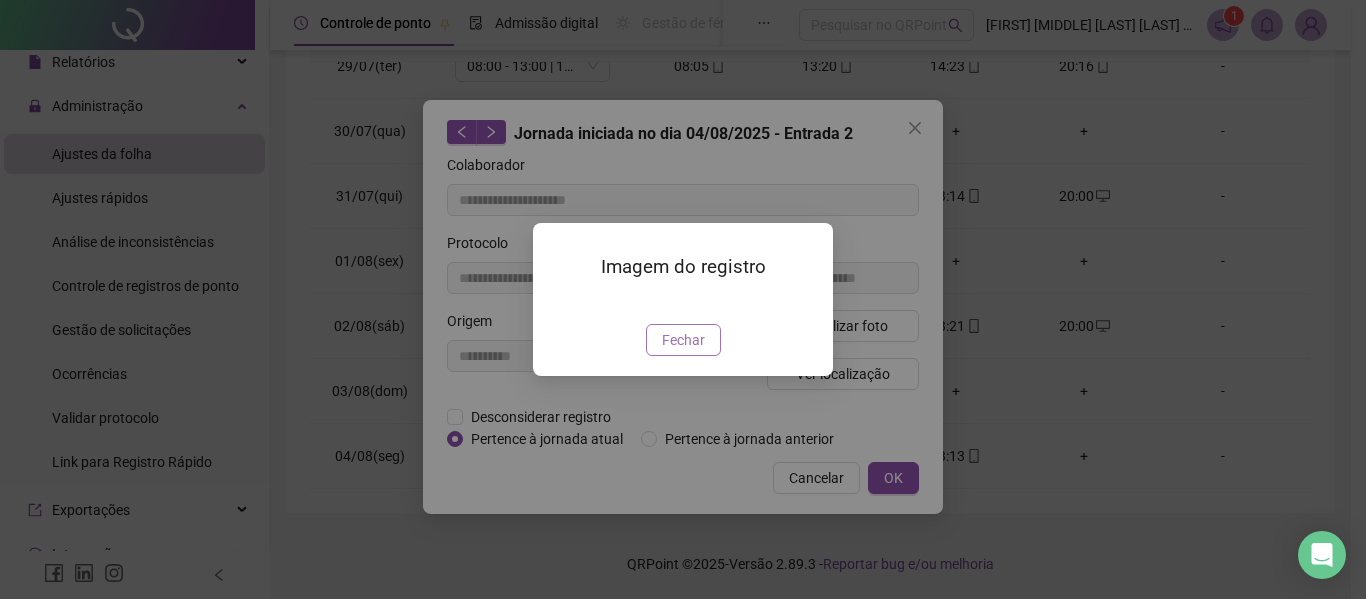 click on "Fechar" at bounding box center (683, 340) 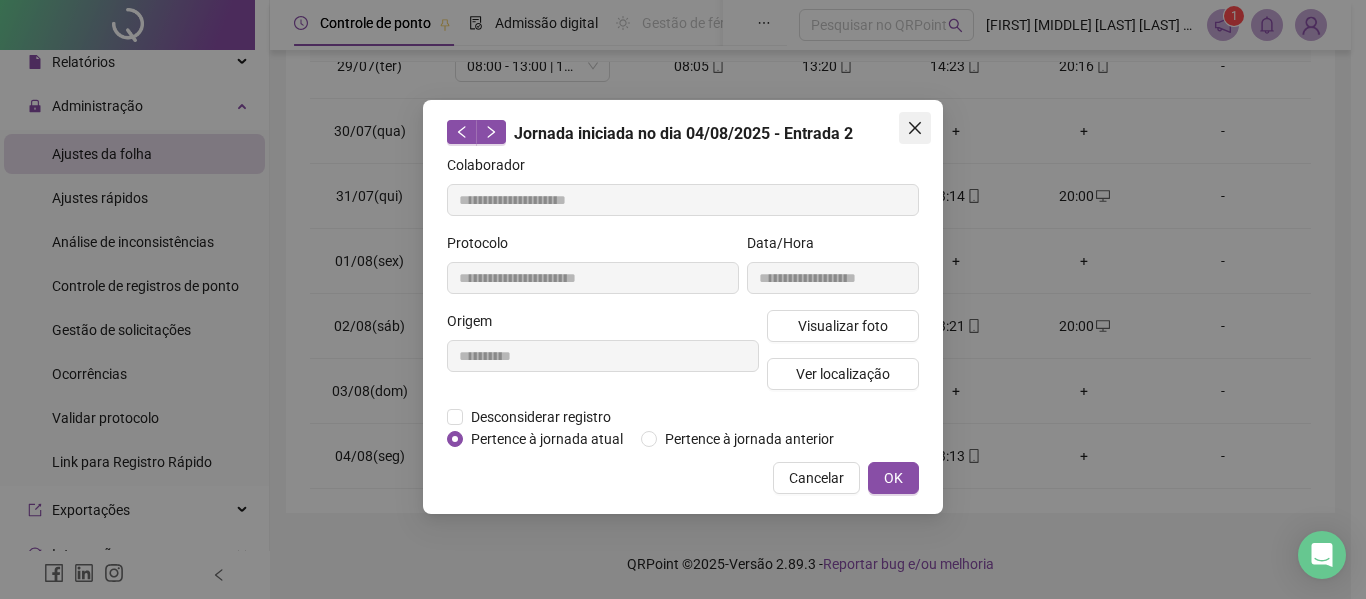 click 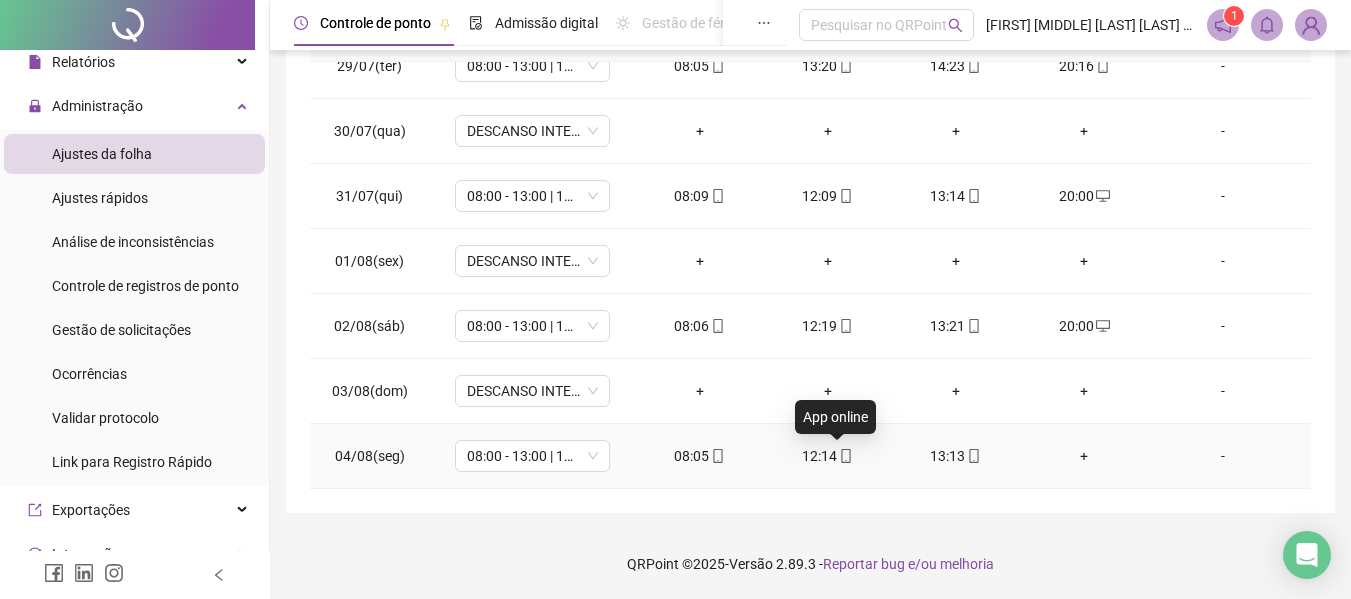 click 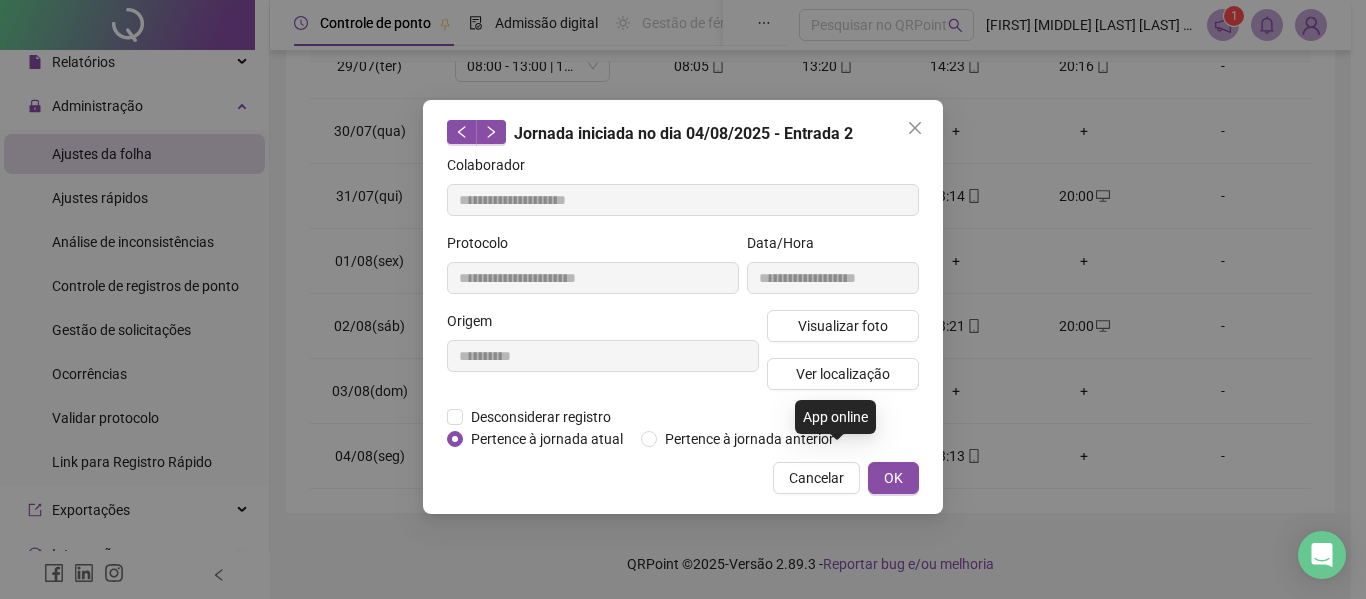 type on "**********" 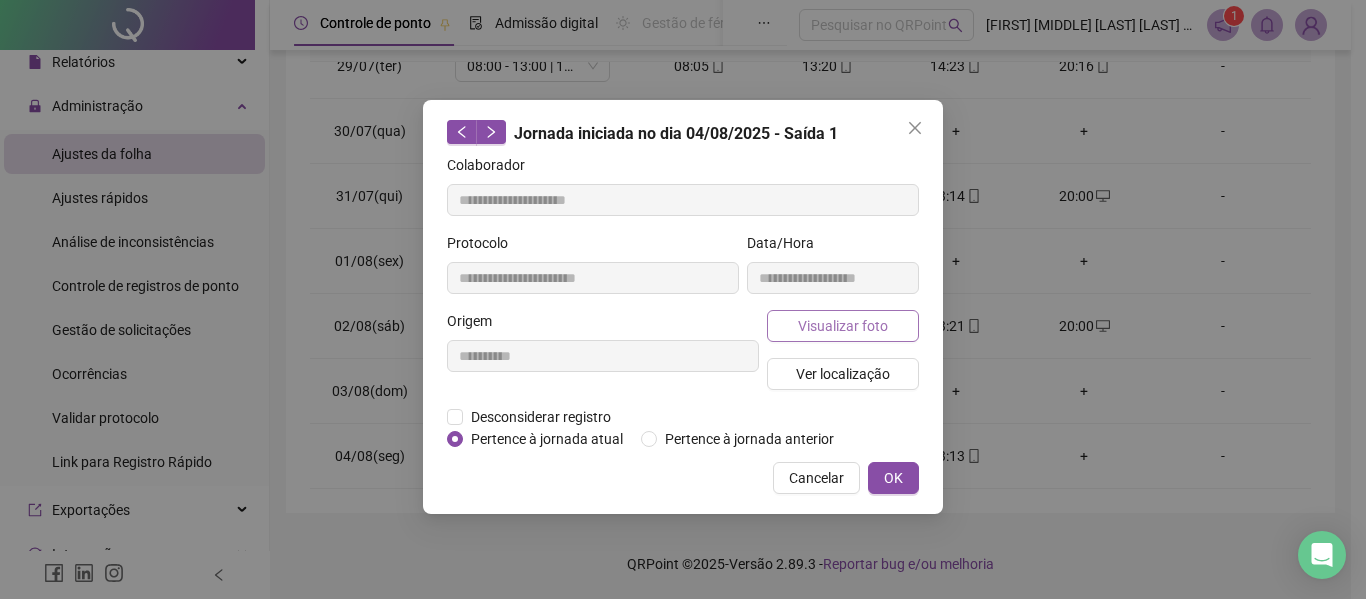 click on "Visualizar foto" at bounding box center [843, 326] 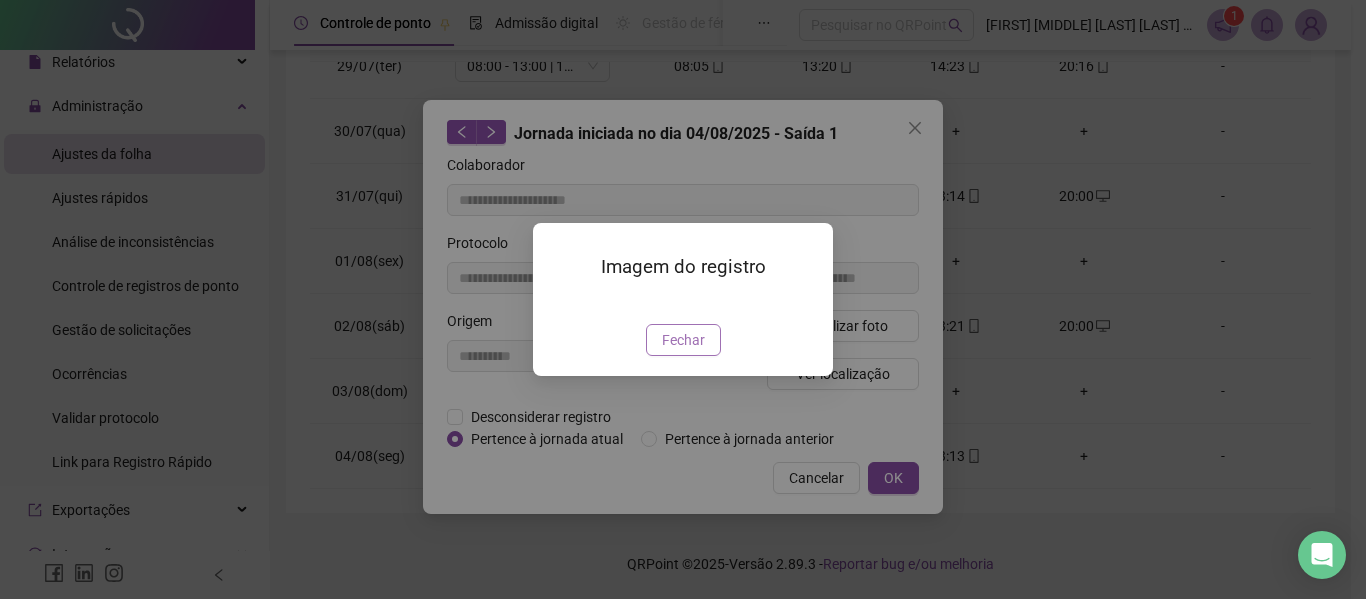 click on "Fechar" at bounding box center (683, 340) 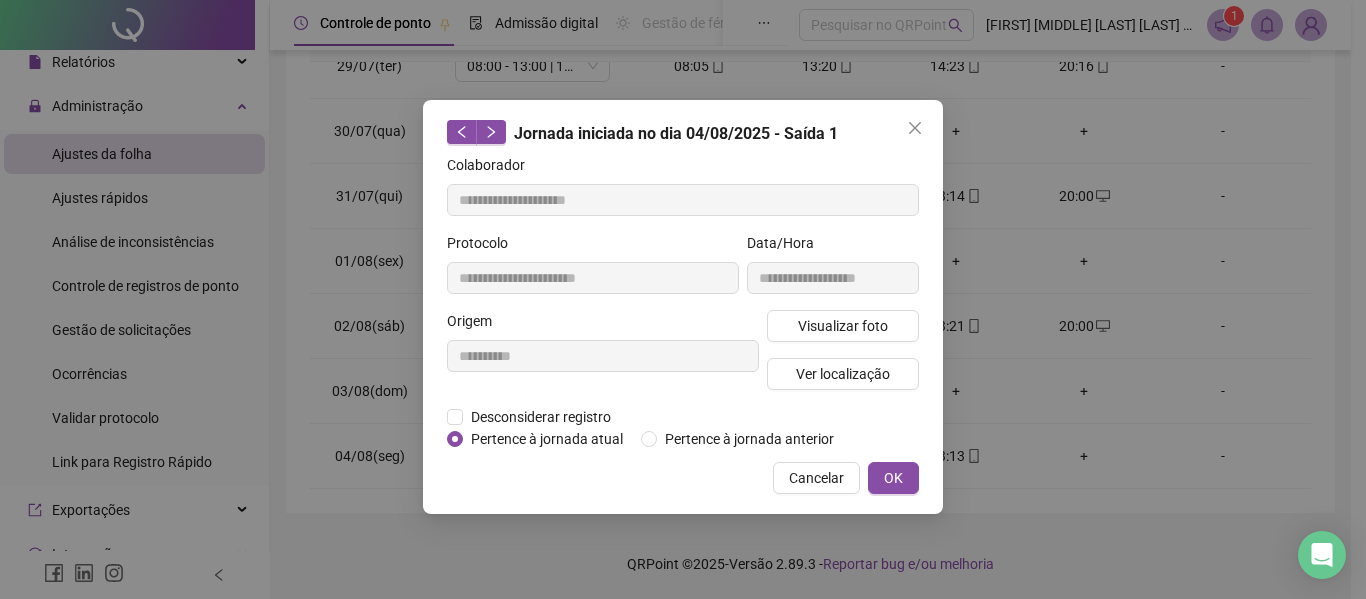 click on "Jornada iniciada no dia 04/08/2025 - Saída 1" at bounding box center (683, 133) 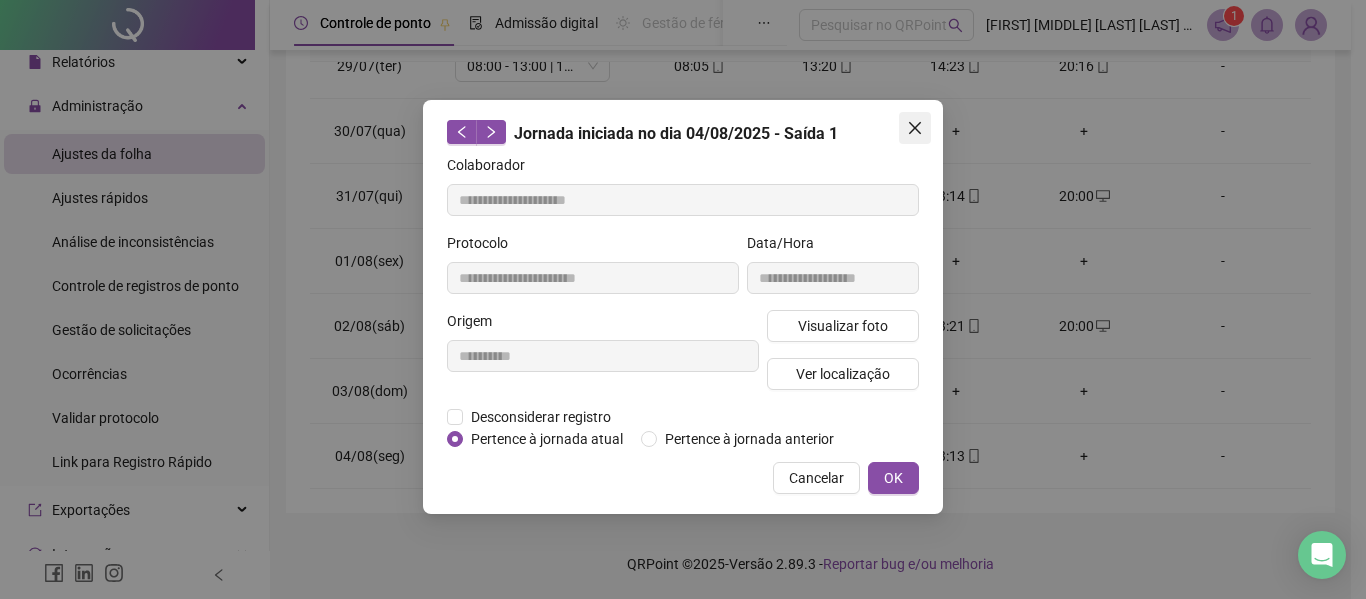 click 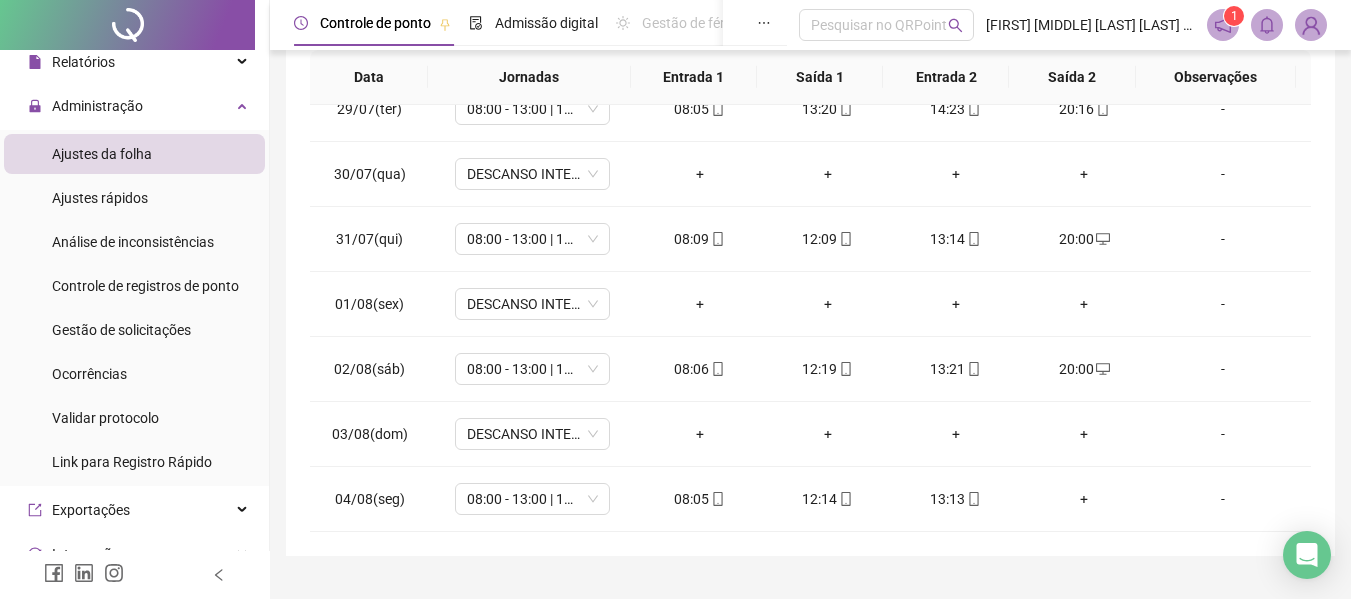 scroll, scrollTop: 35, scrollLeft: 0, axis: vertical 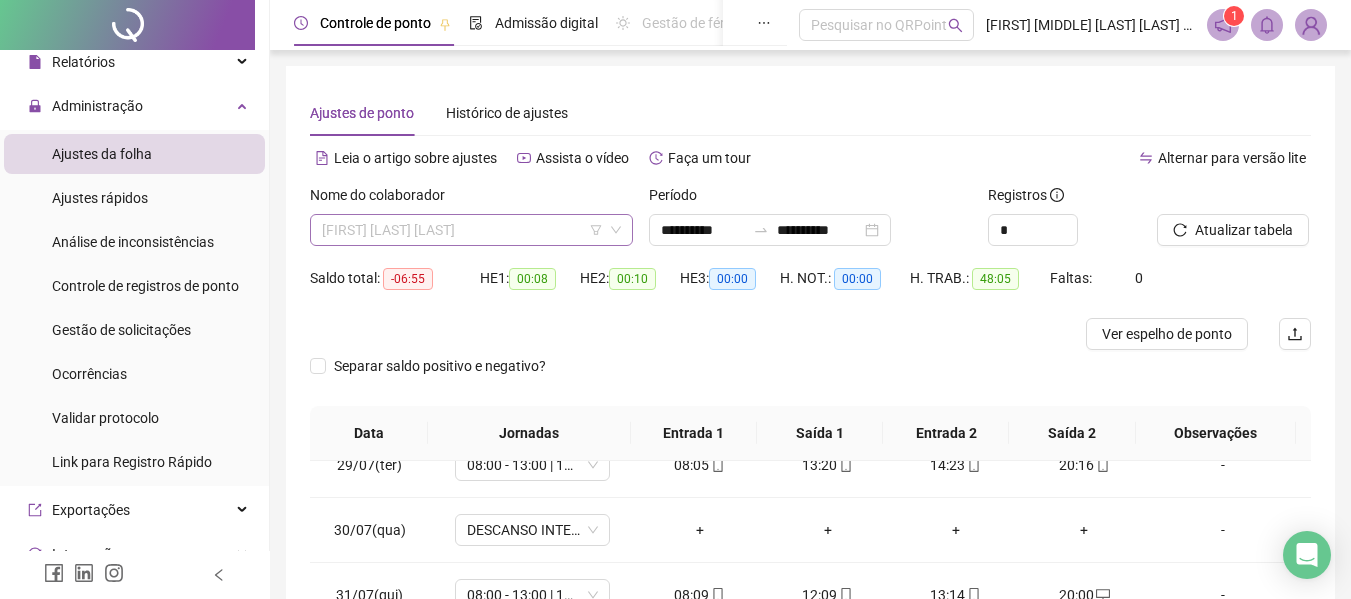 click on "[FIRST] [LAST] [LAST]" at bounding box center [471, 230] 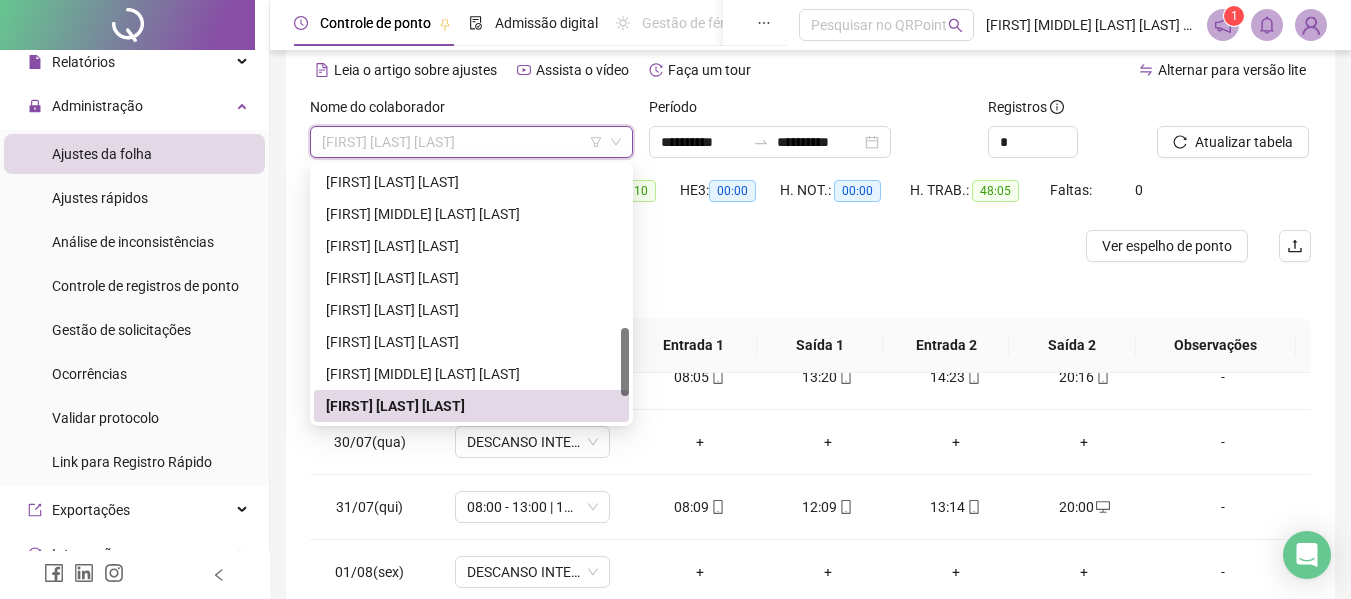 scroll, scrollTop: 100, scrollLeft: 0, axis: vertical 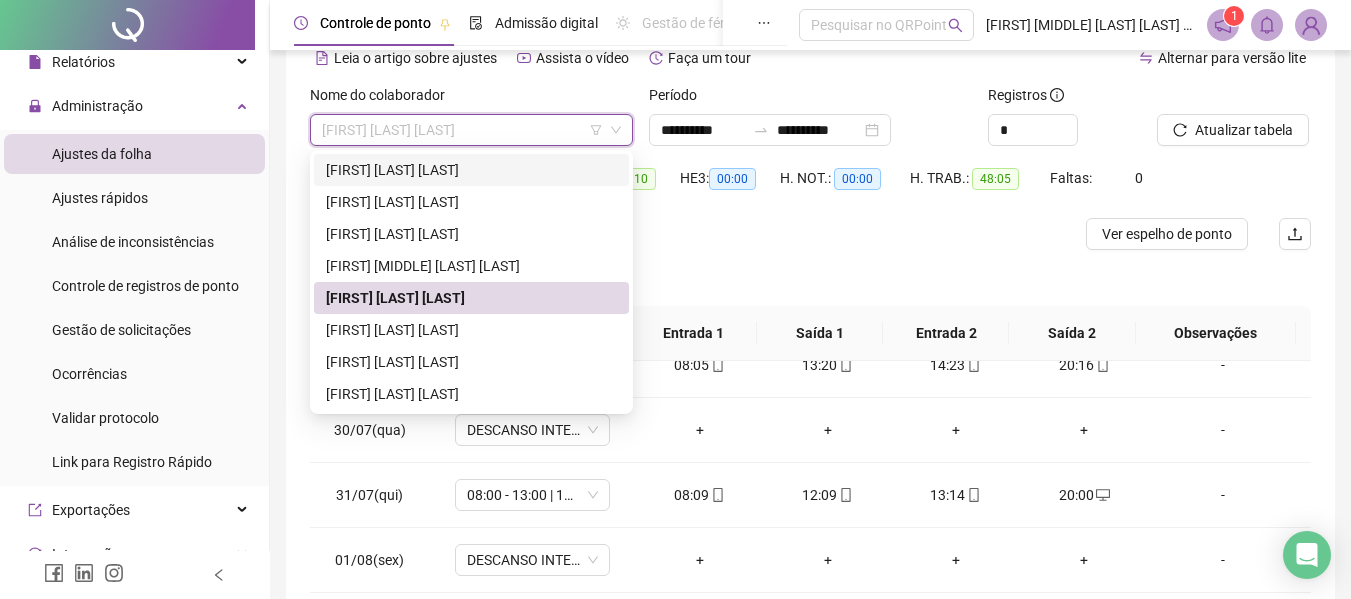 click on "[FIRST] [LAST] [LAST]" at bounding box center (471, 170) 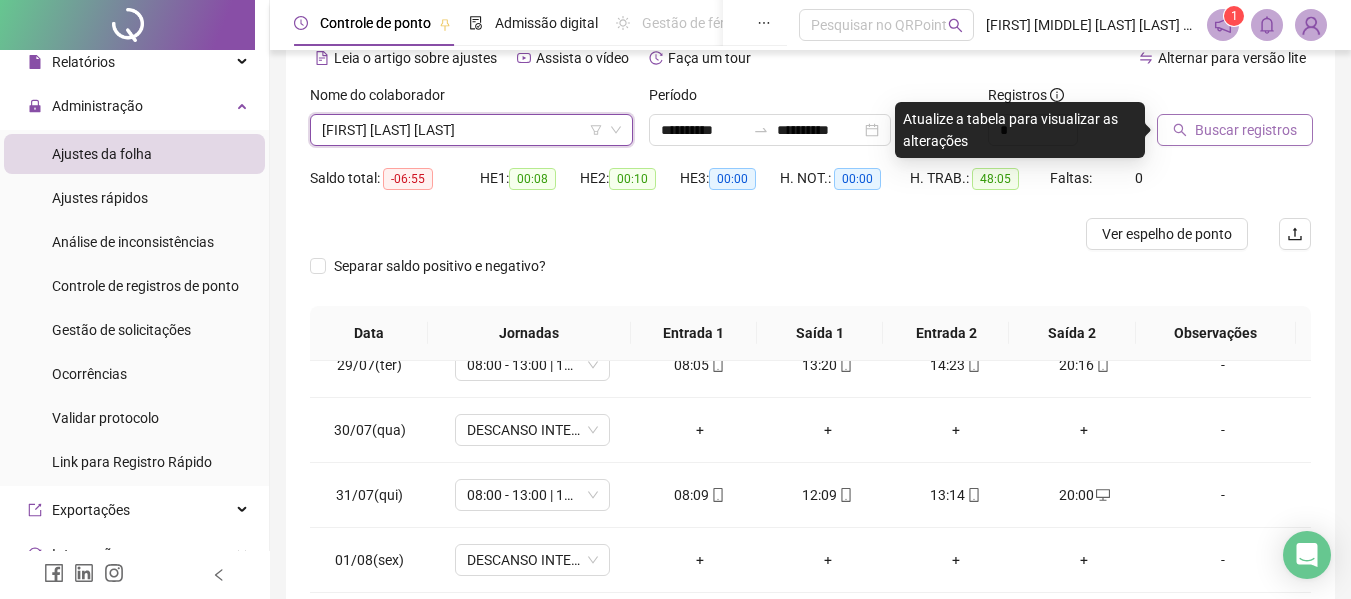 click on "Buscar registros" at bounding box center [1235, 130] 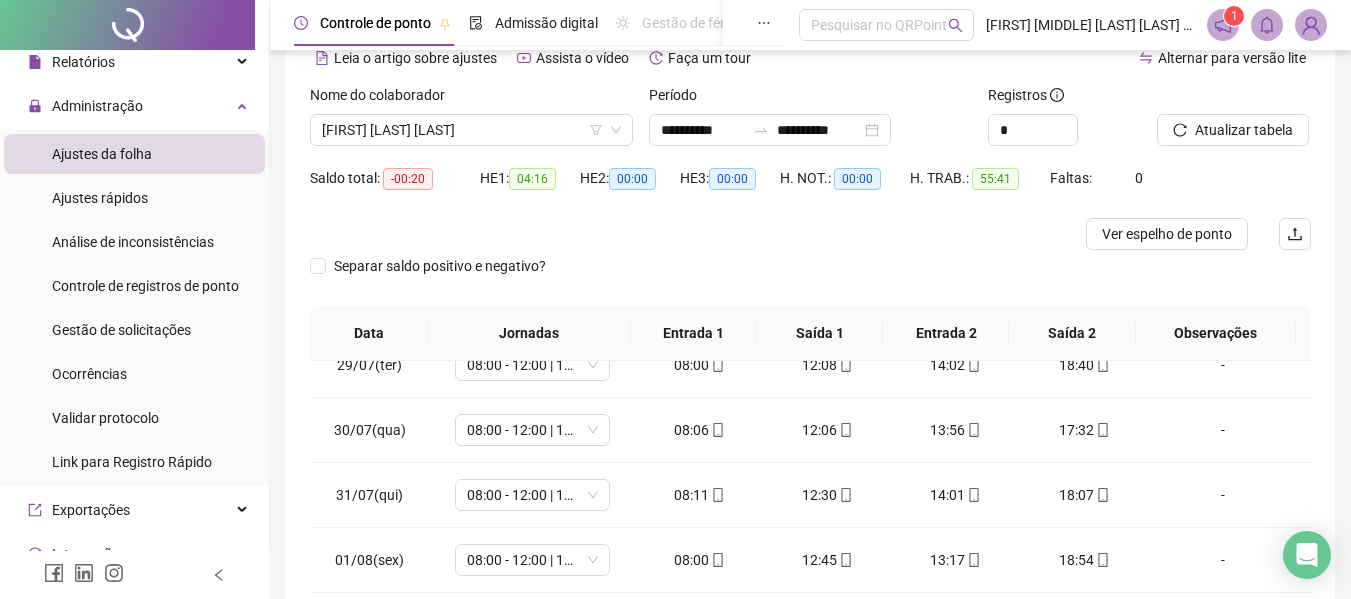 click on "Saldo total:   -00:20 HE 1:   04:16 HE 2:   00:00 HE 3:   00:00 H. NOT.:   00:00 H. TRAB.:   55:41 Faltas:   0" at bounding box center [810, 190] 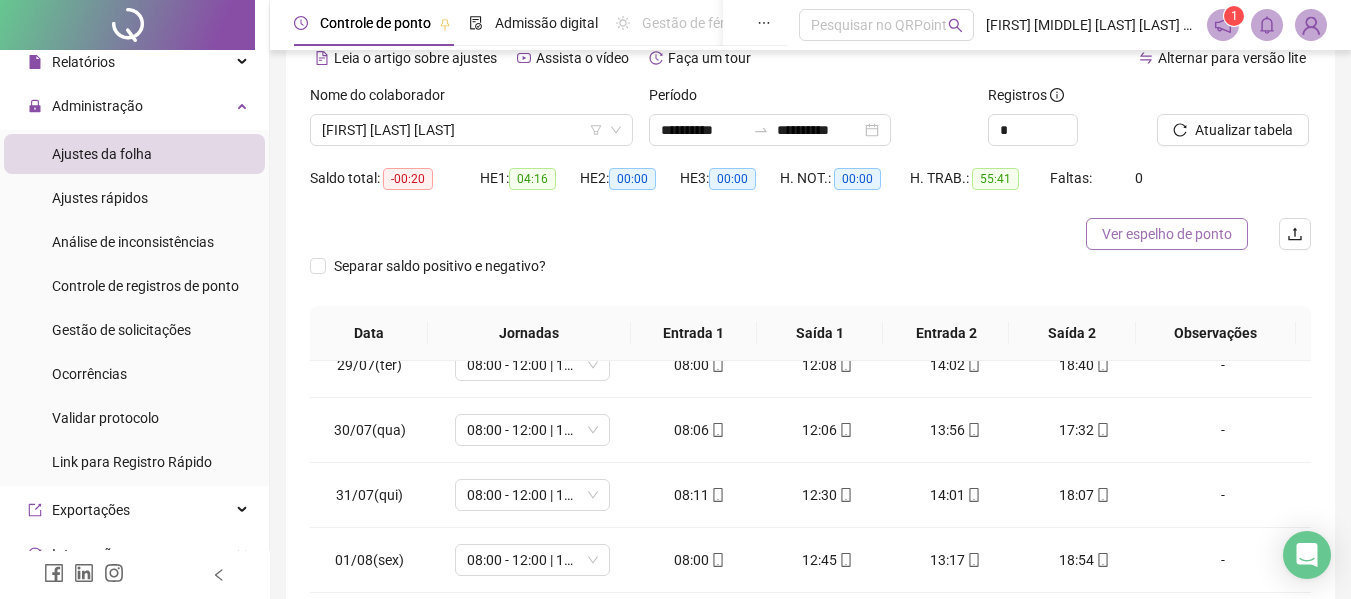 click on "Ver espelho de ponto" at bounding box center (1167, 234) 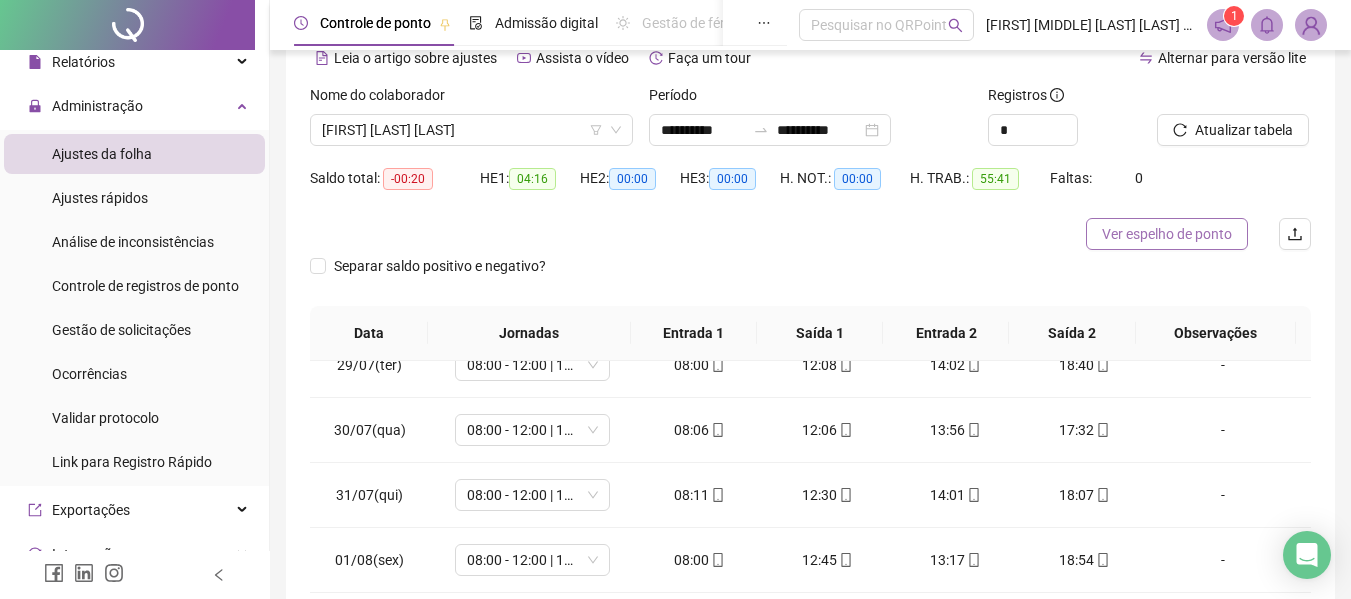 click on "Ver espelho de ponto" at bounding box center (1167, 234) 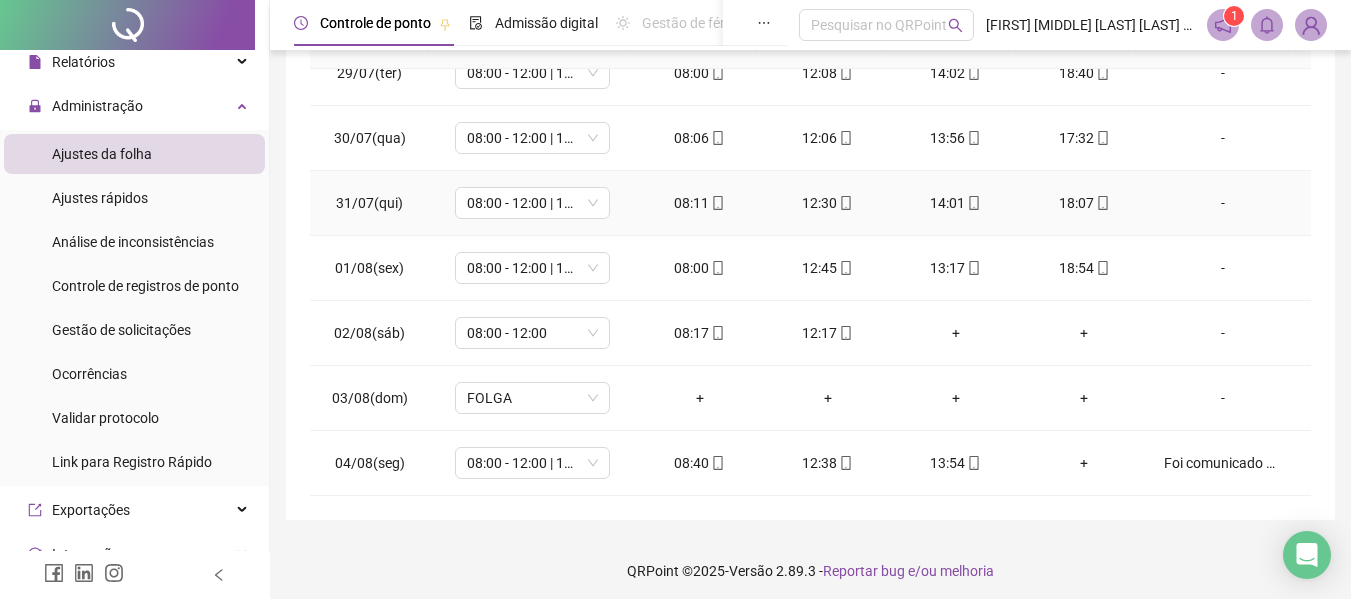 scroll, scrollTop: 399, scrollLeft: 0, axis: vertical 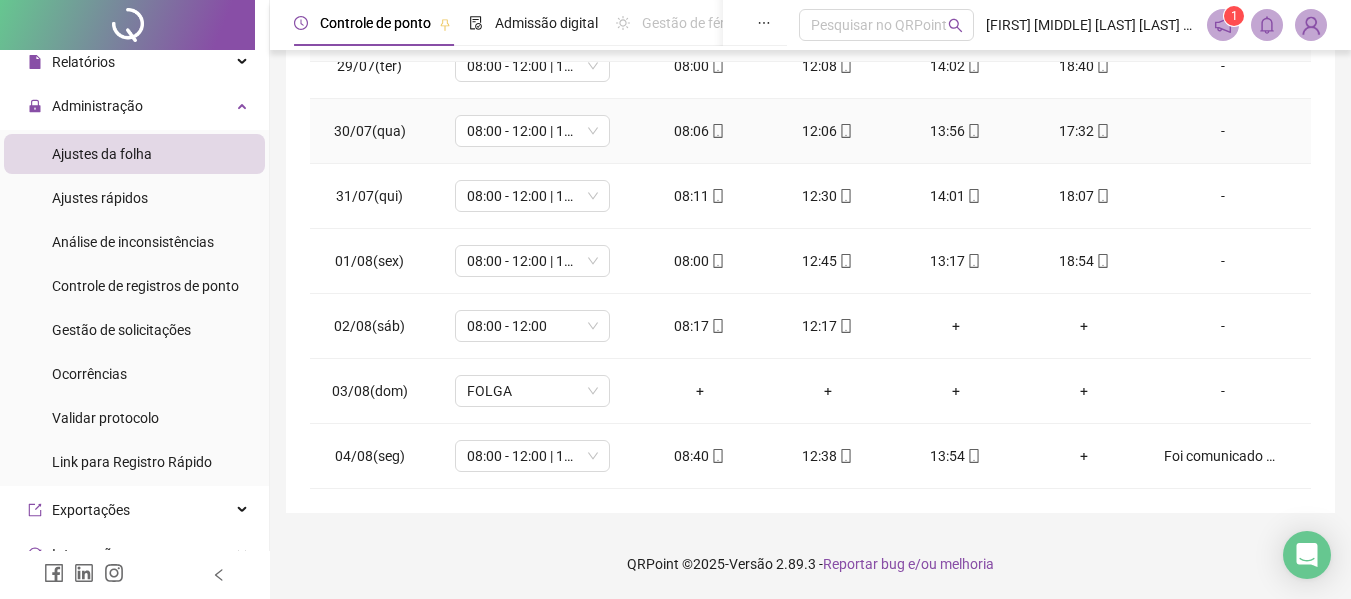 click on "-" at bounding box center (1223, 131) 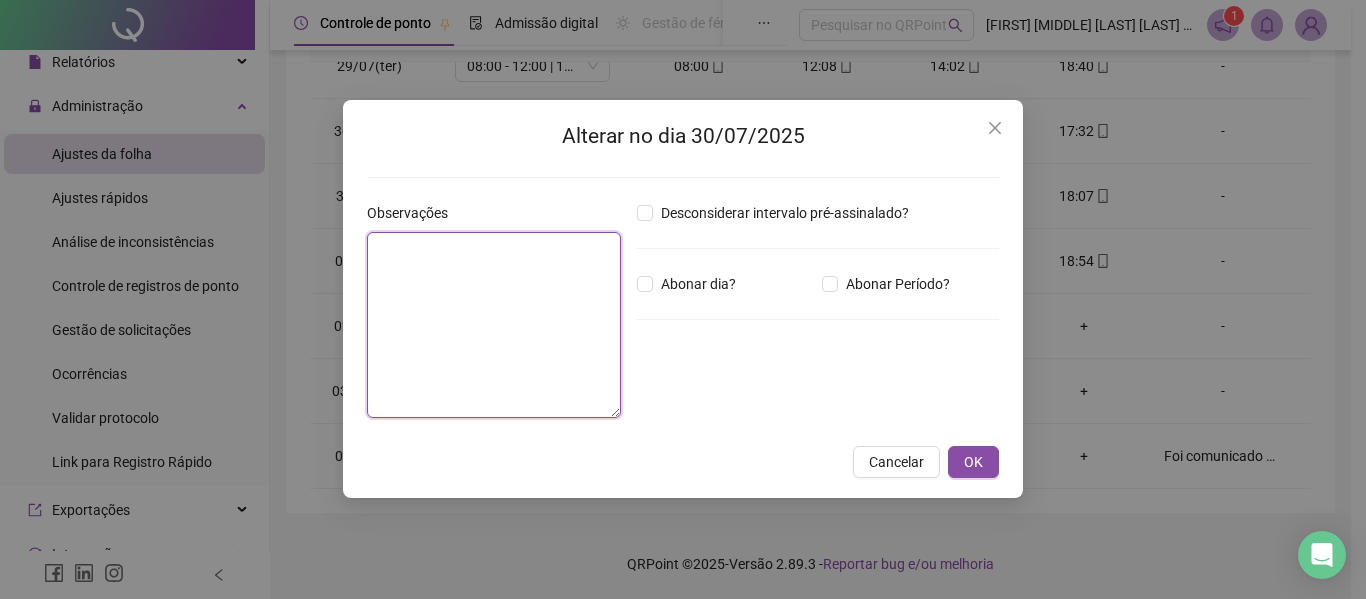 click at bounding box center [494, 325] 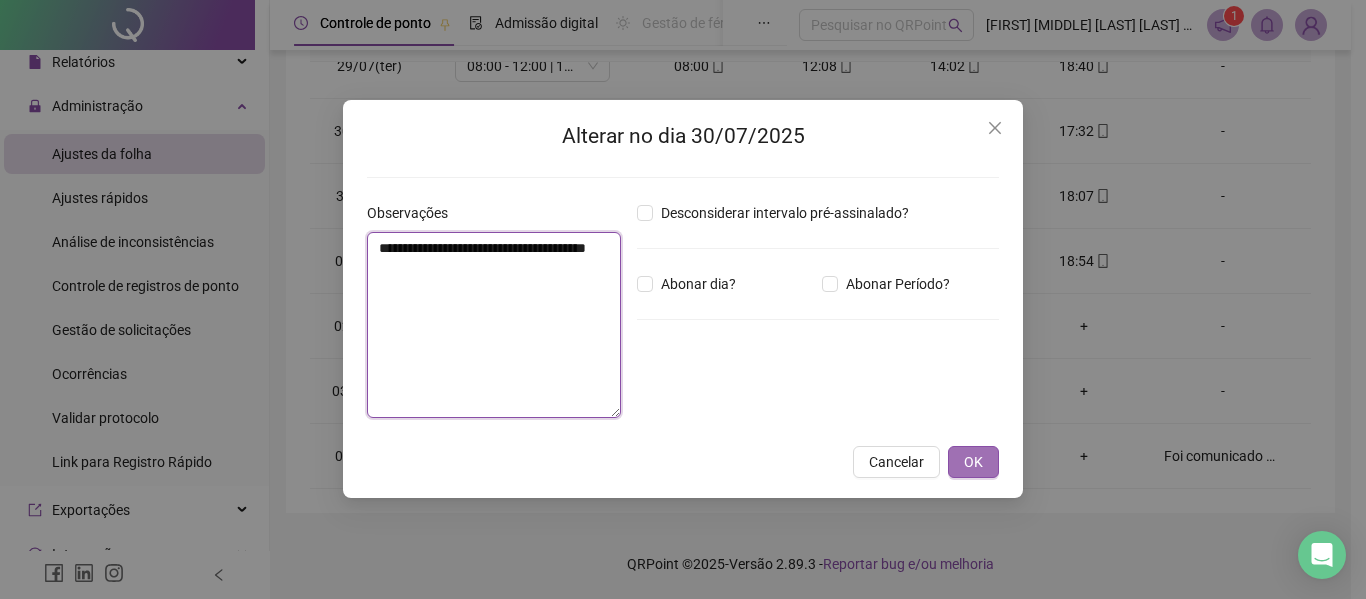 type on "**********" 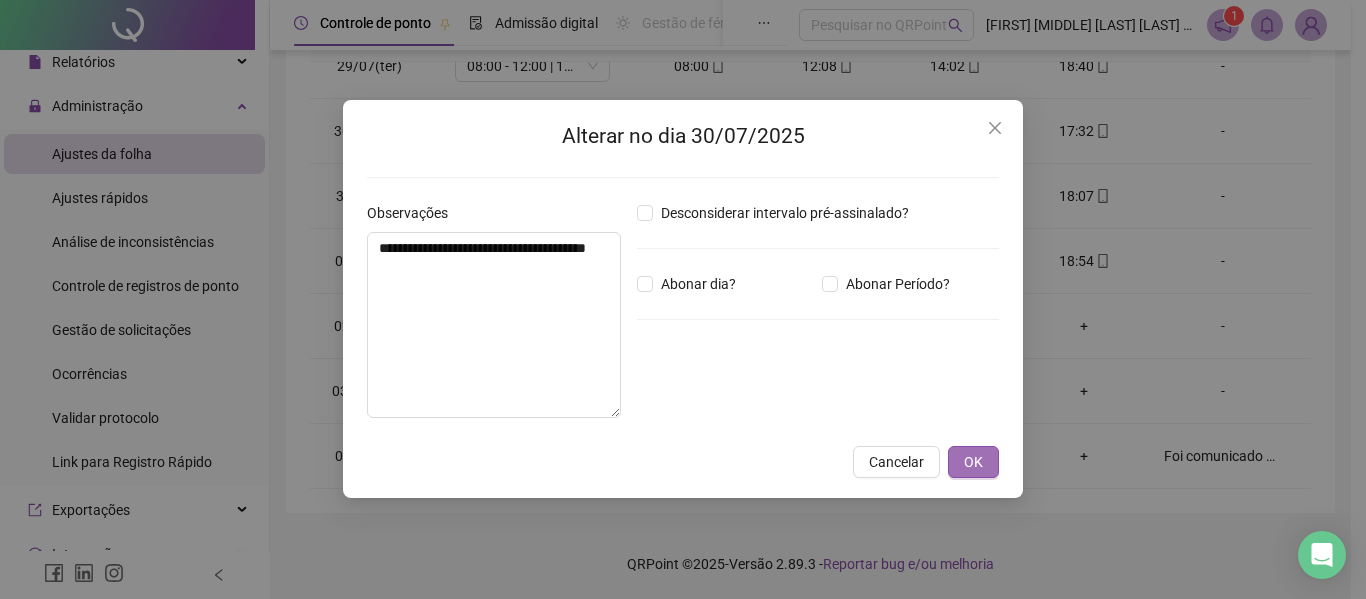 click on "OK" at bounding box center (973, 462) 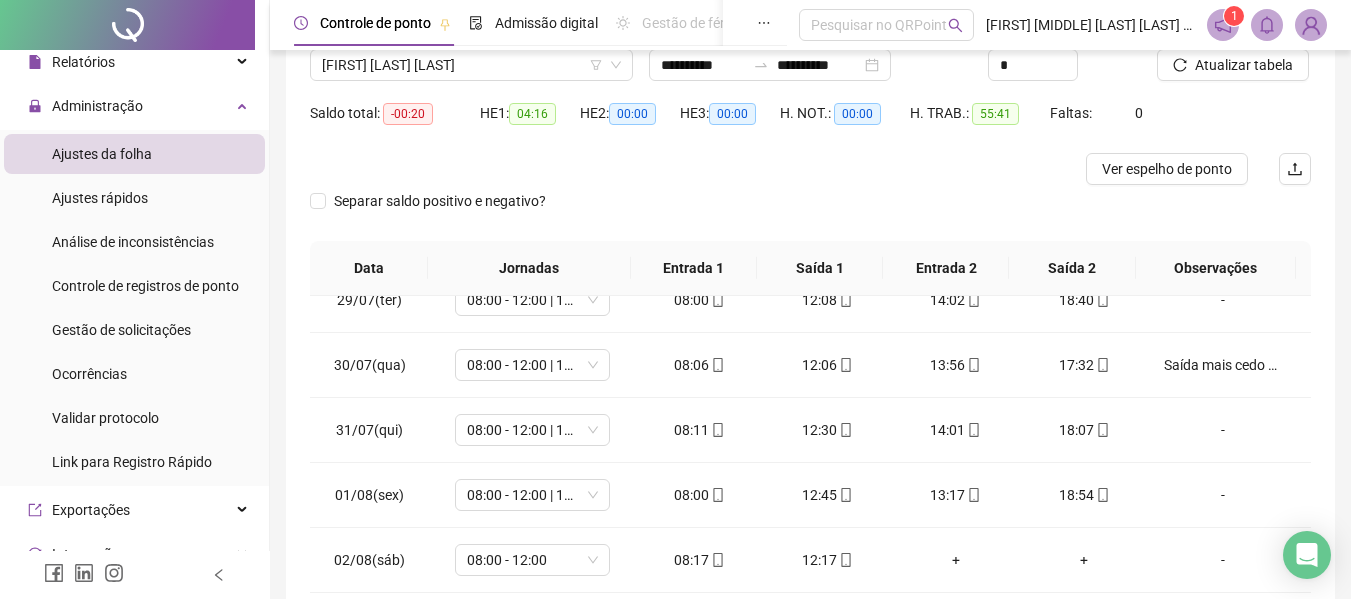 scroll, scrollTop: 44, scrollLeft: 0, axis: vertical 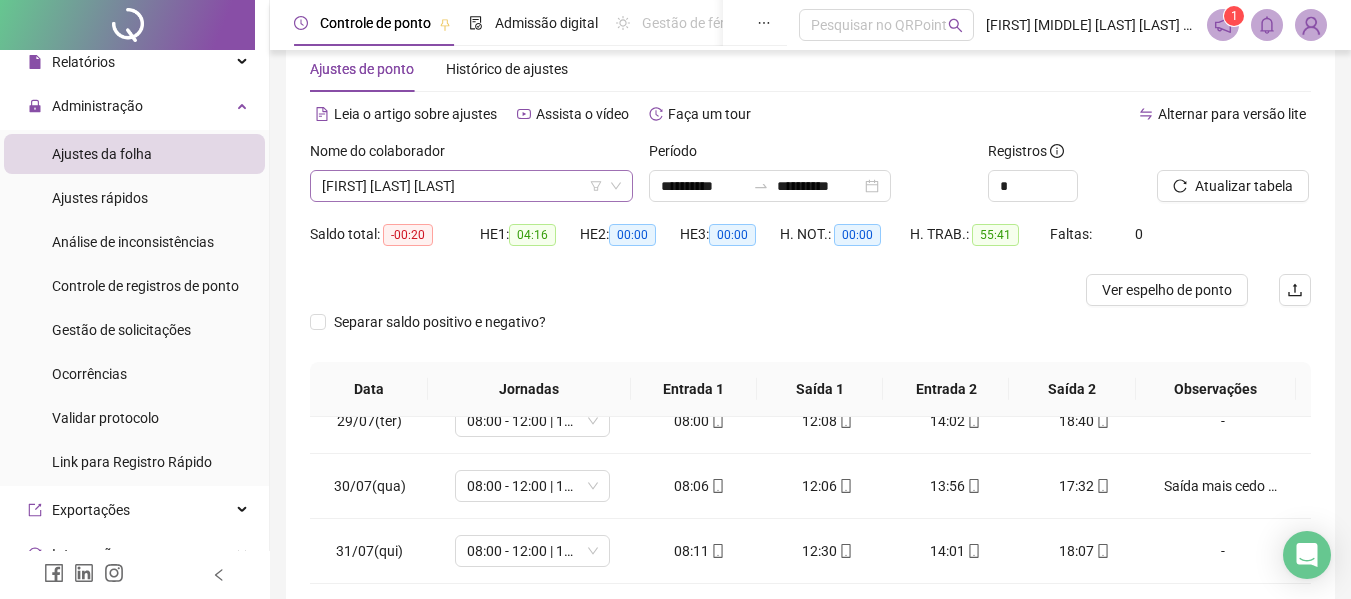 click on "[FIRST] [LAST] [LAST]" at bounding box center [471, 186] 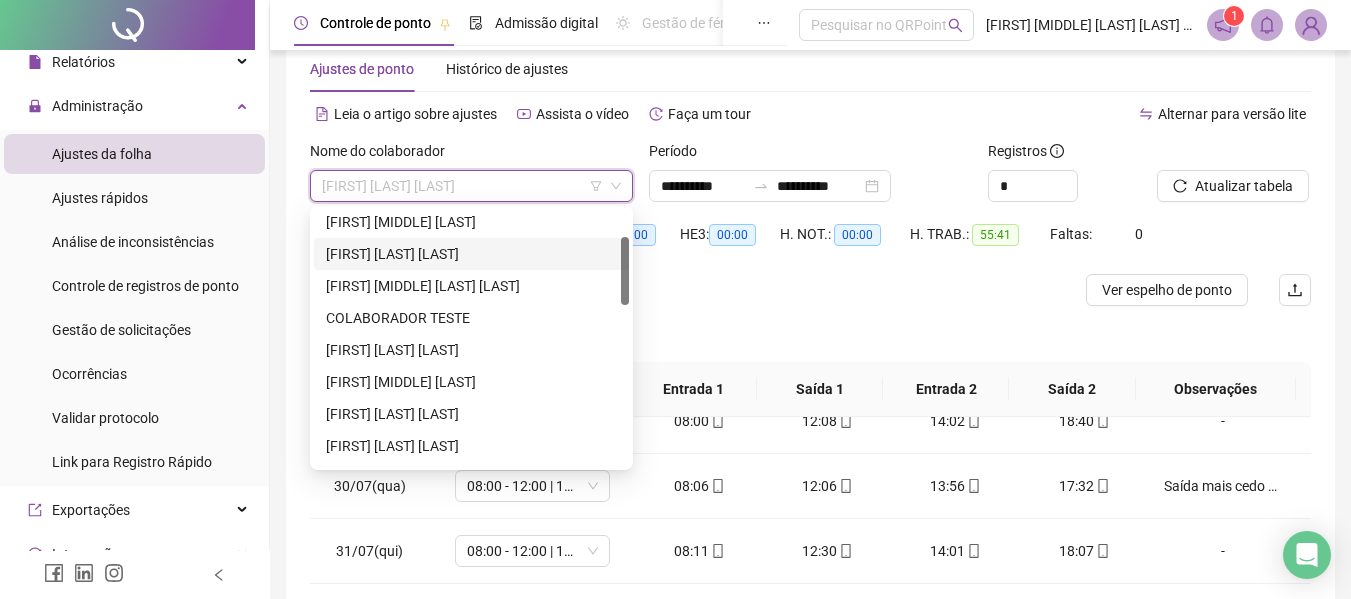 scroll, scrollTop: 200, scrollLeft: 0, axis: vertical 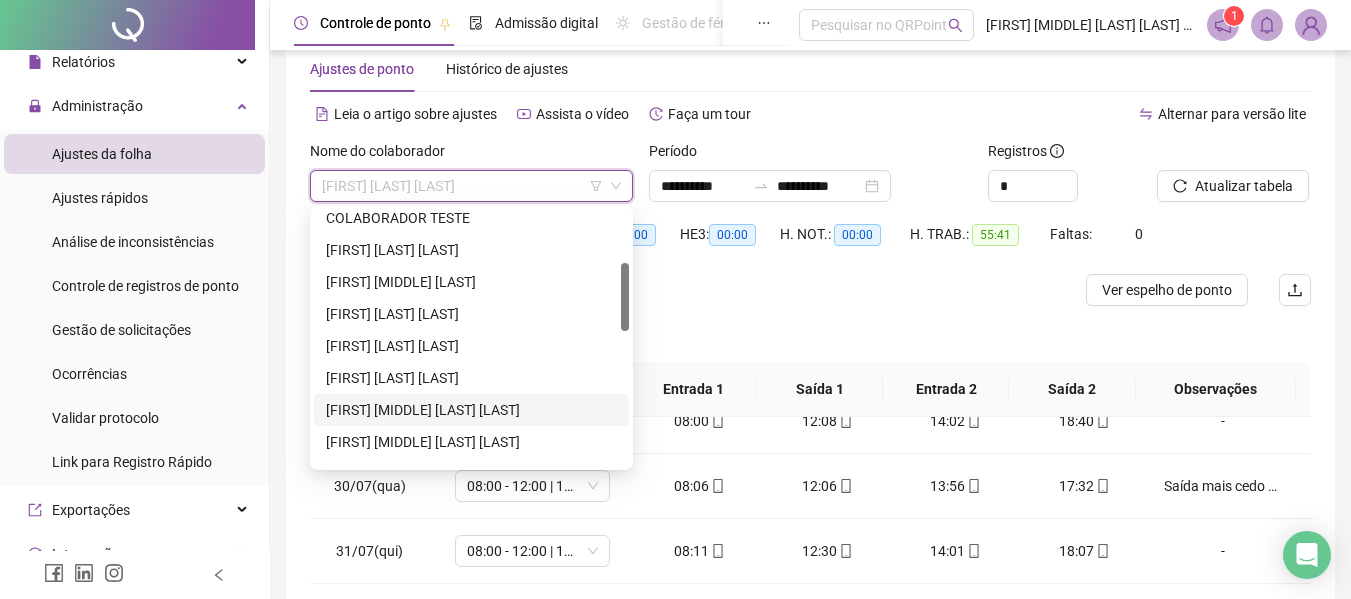 click on "[FIRST] [MIDDLE] [LAST] [LAST]" at bounding box center [471, 410] 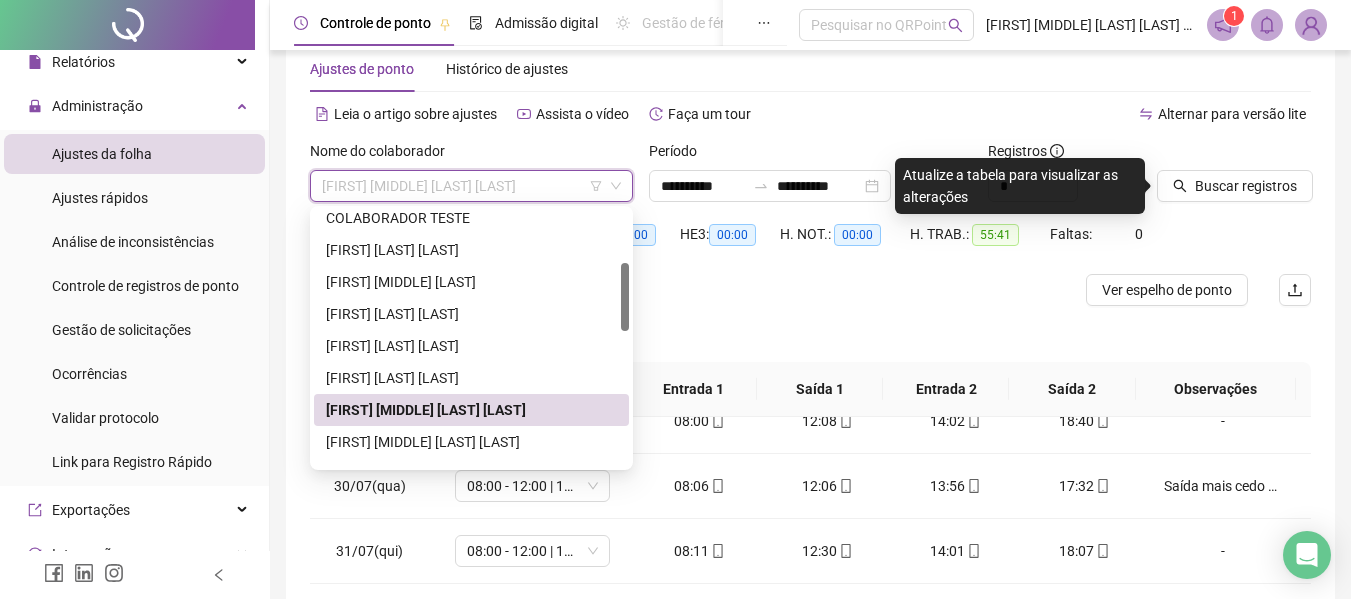 click on "[FIRST] [MIDDLE] [LAST] [LAST]" at bounding box center [471, 186] 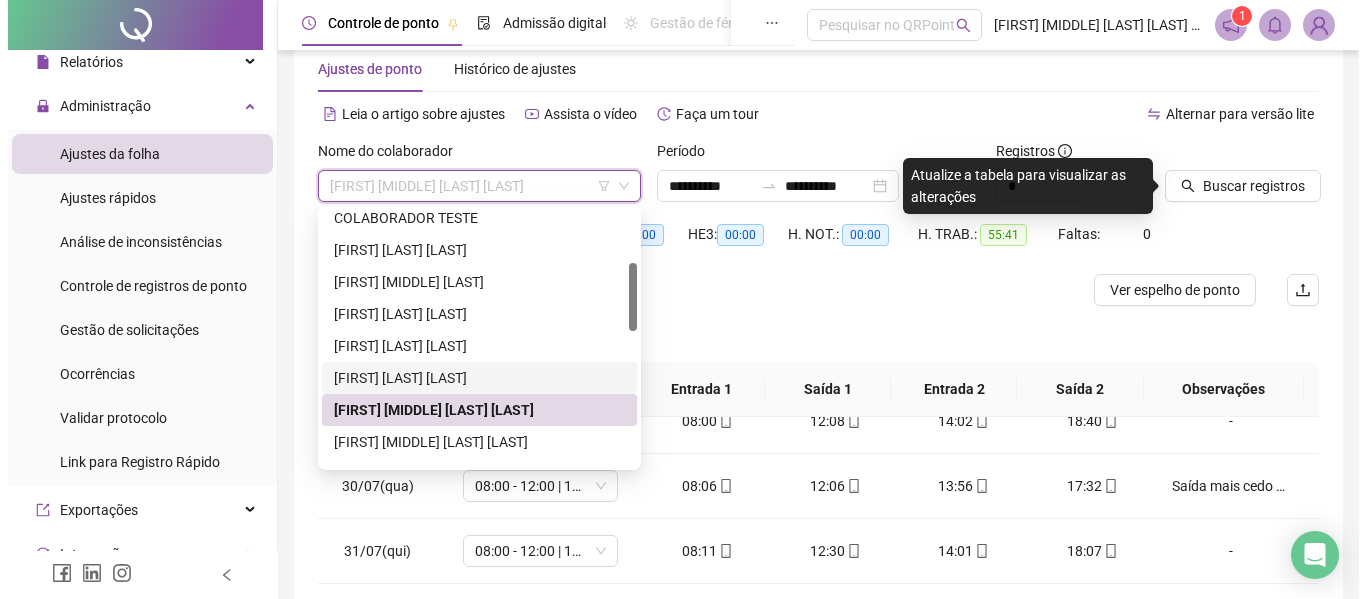 scroll, scrollTop: 300, scrollLeft: 0, axis: vertical 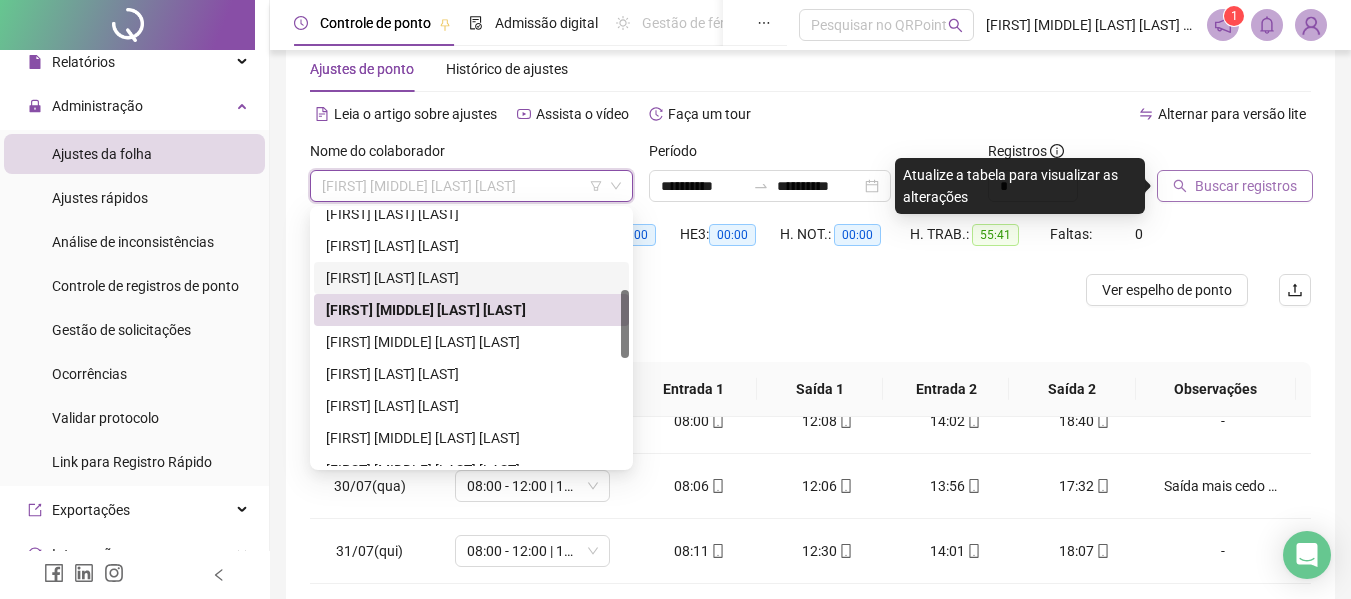 click on "Buscar registros" at bounding box center [1235, 186] 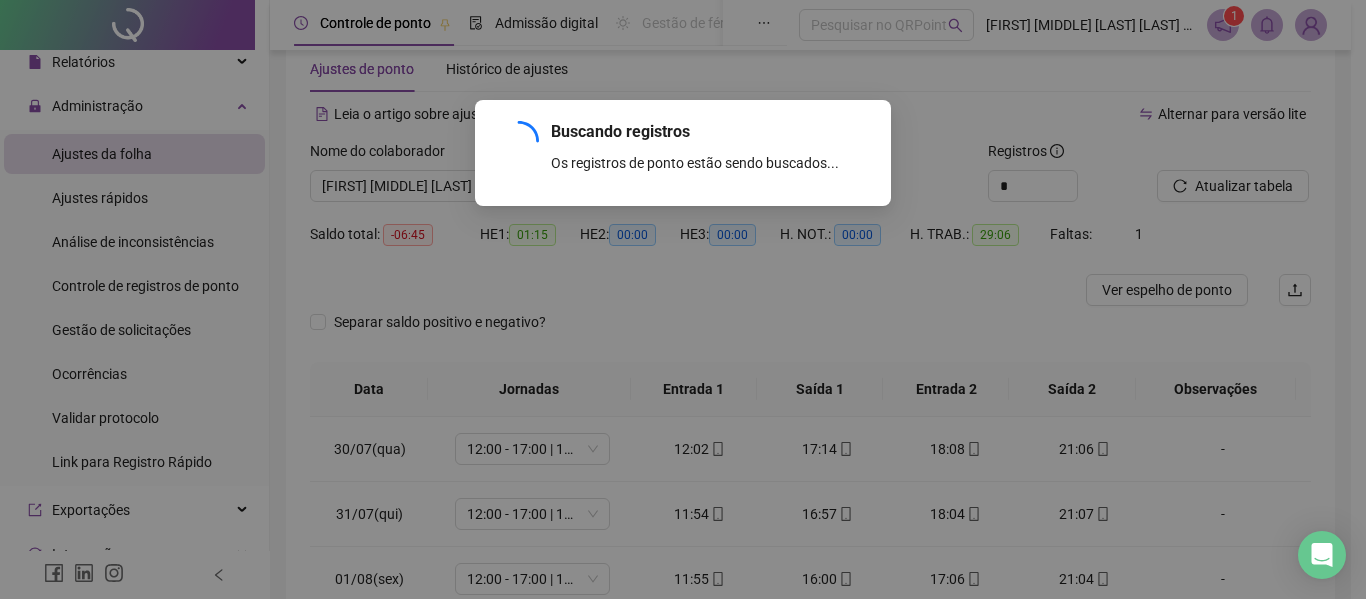 scroll, scrollTop: 0, scrollLeft: 0, axis: both 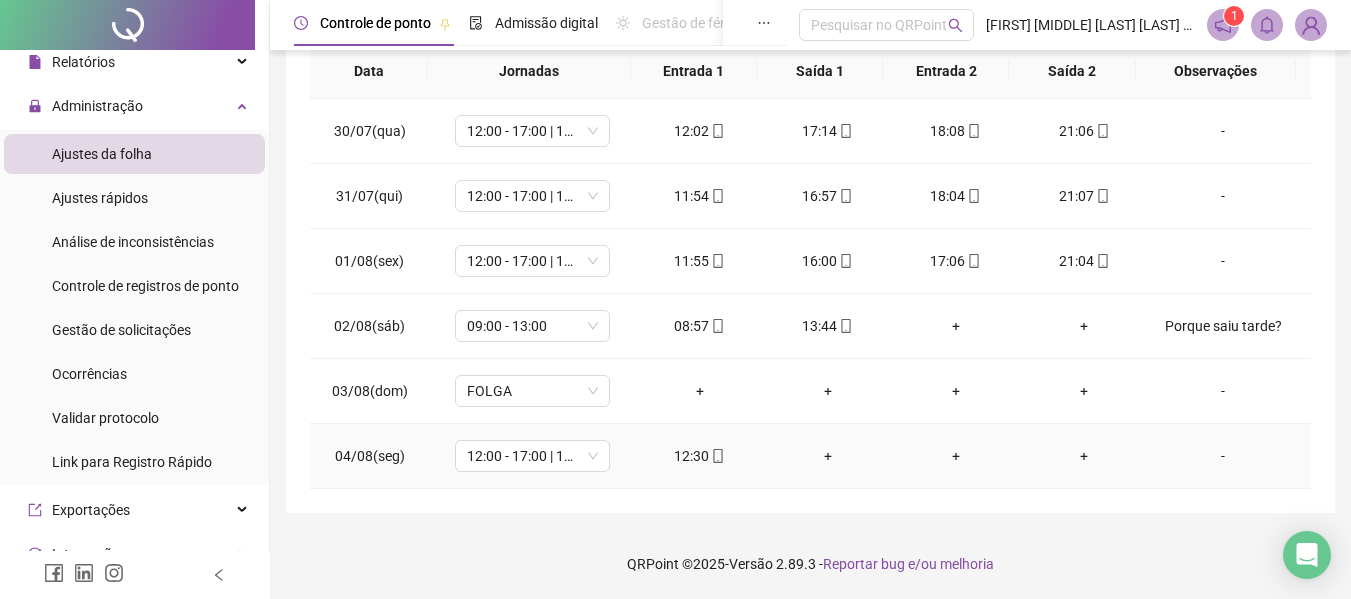 click on "-" at bounding box center (1223, 456) 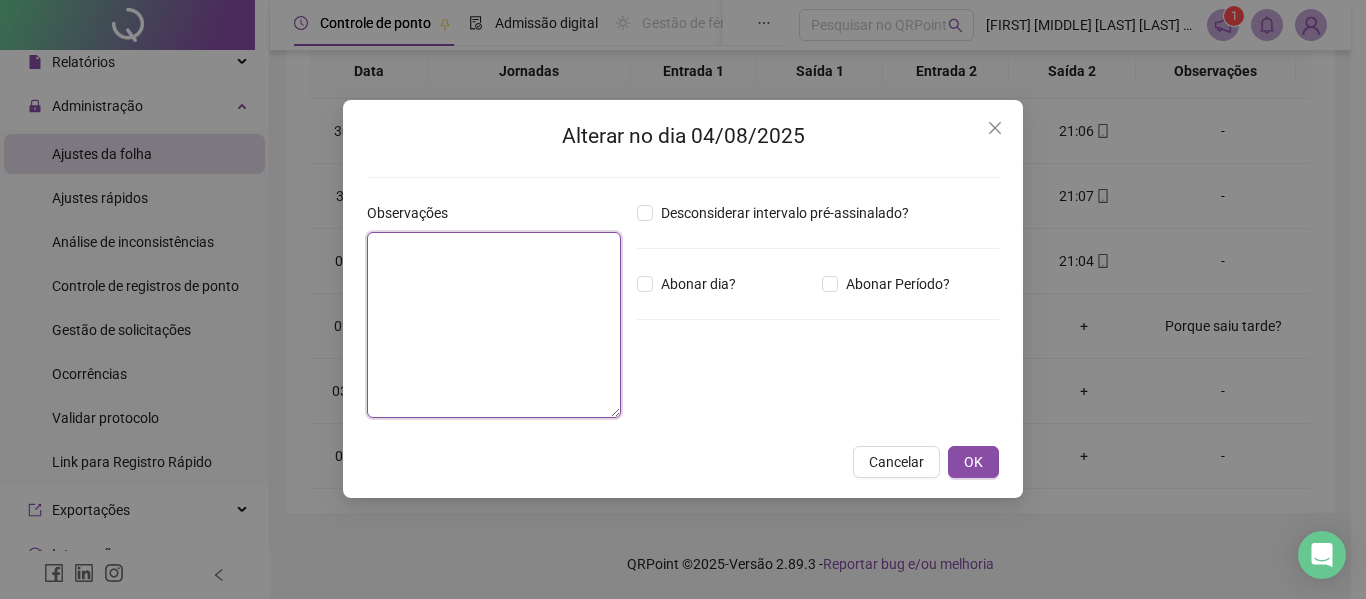 drag, startPoint x: 419, startPoint y: 329, endPoint x: 437, endPoint y: 339, distance: 20.59126 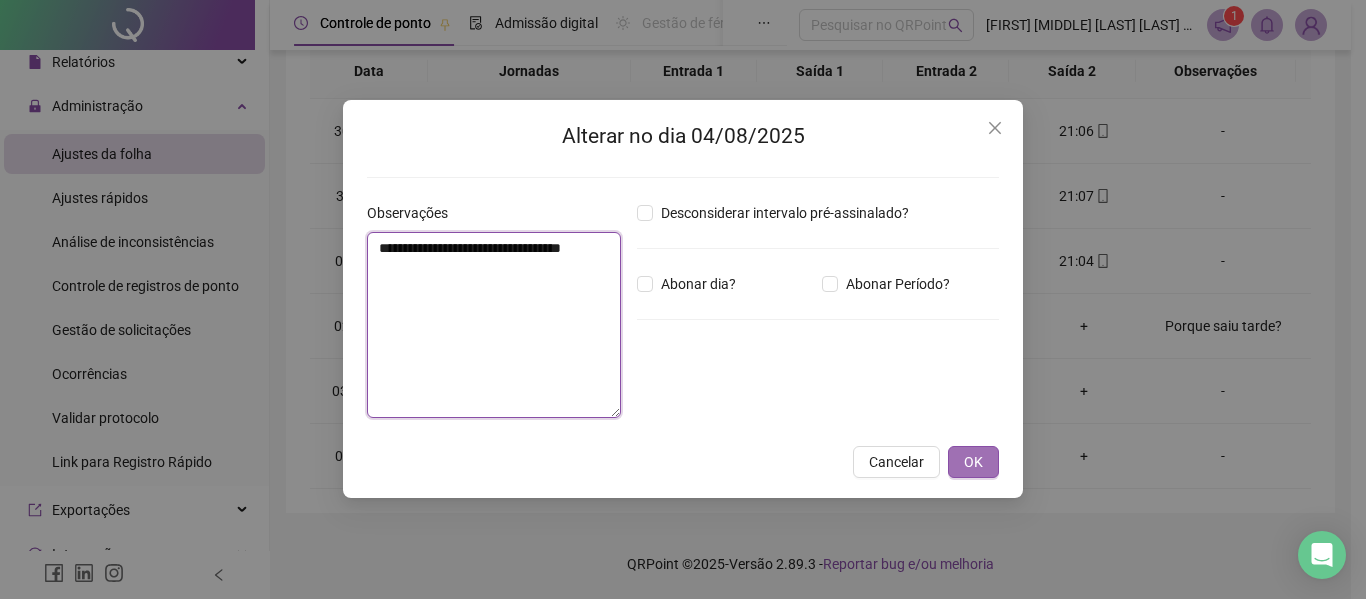 type on "**********" 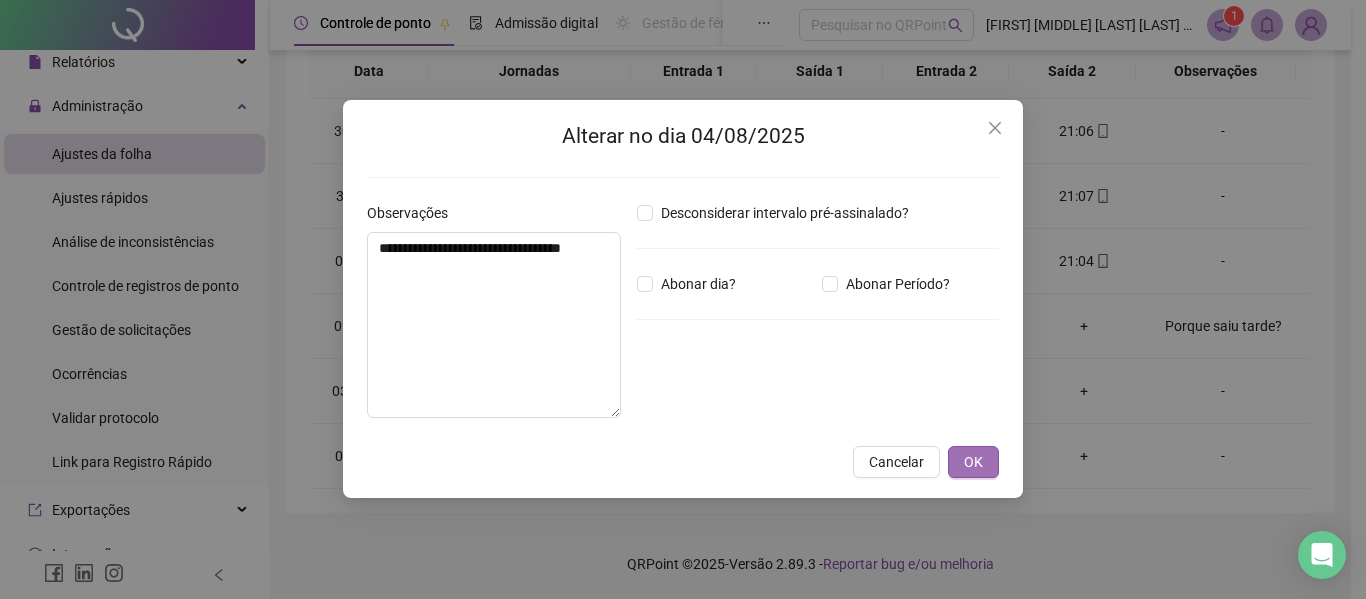 click on "OK" at bounding box center [973, 462] 